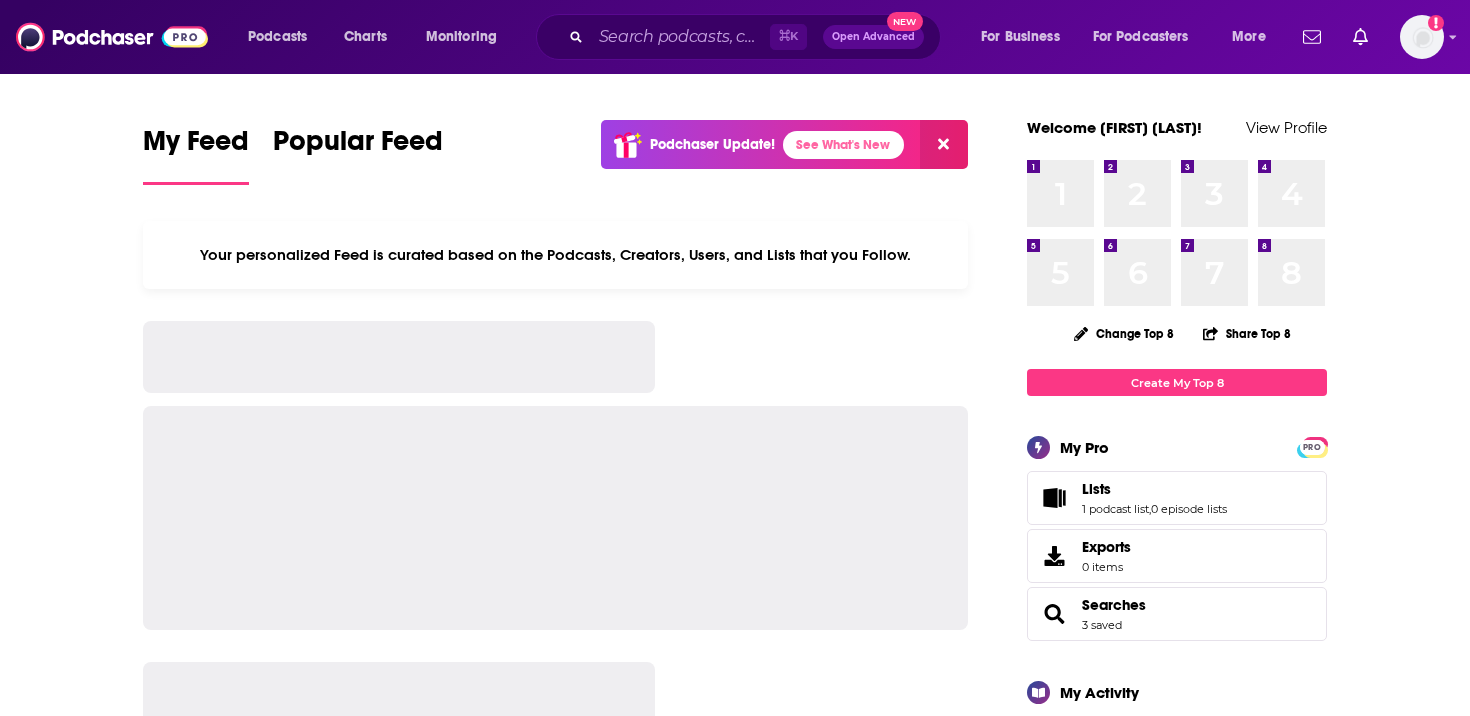 scroll, scrollTop: 0, scrollLeft: 0, axis: both 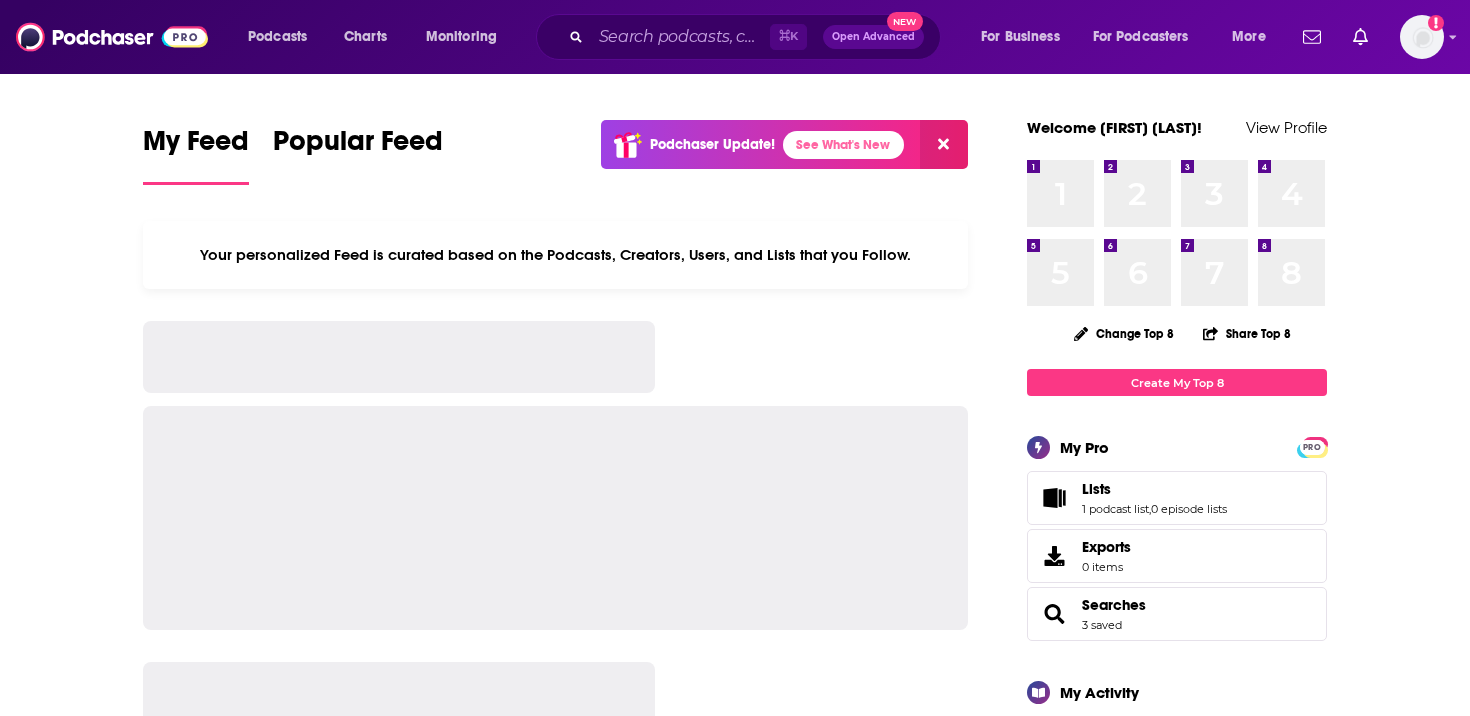click on "⌘  K Open Advanced New" at bounding box center [738, 37] 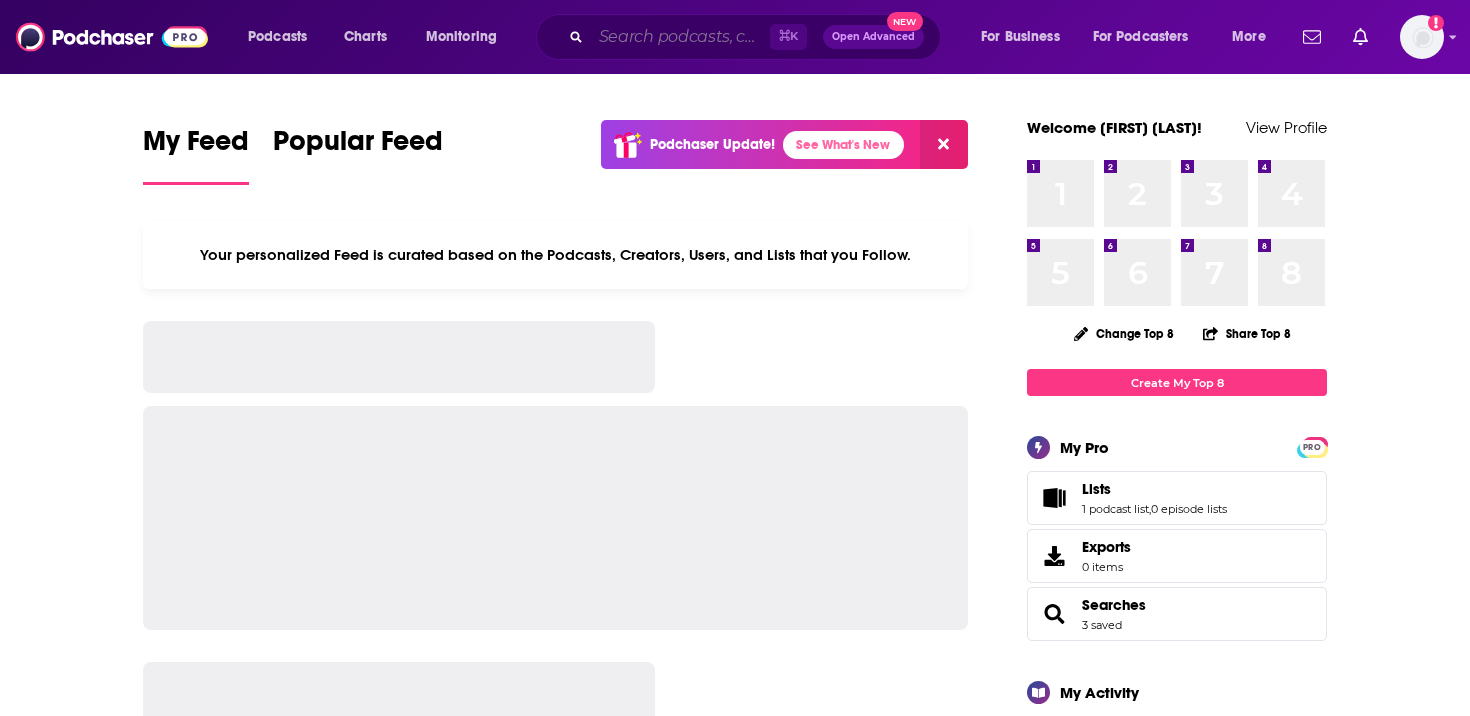 click at bounding box center (680, 37) 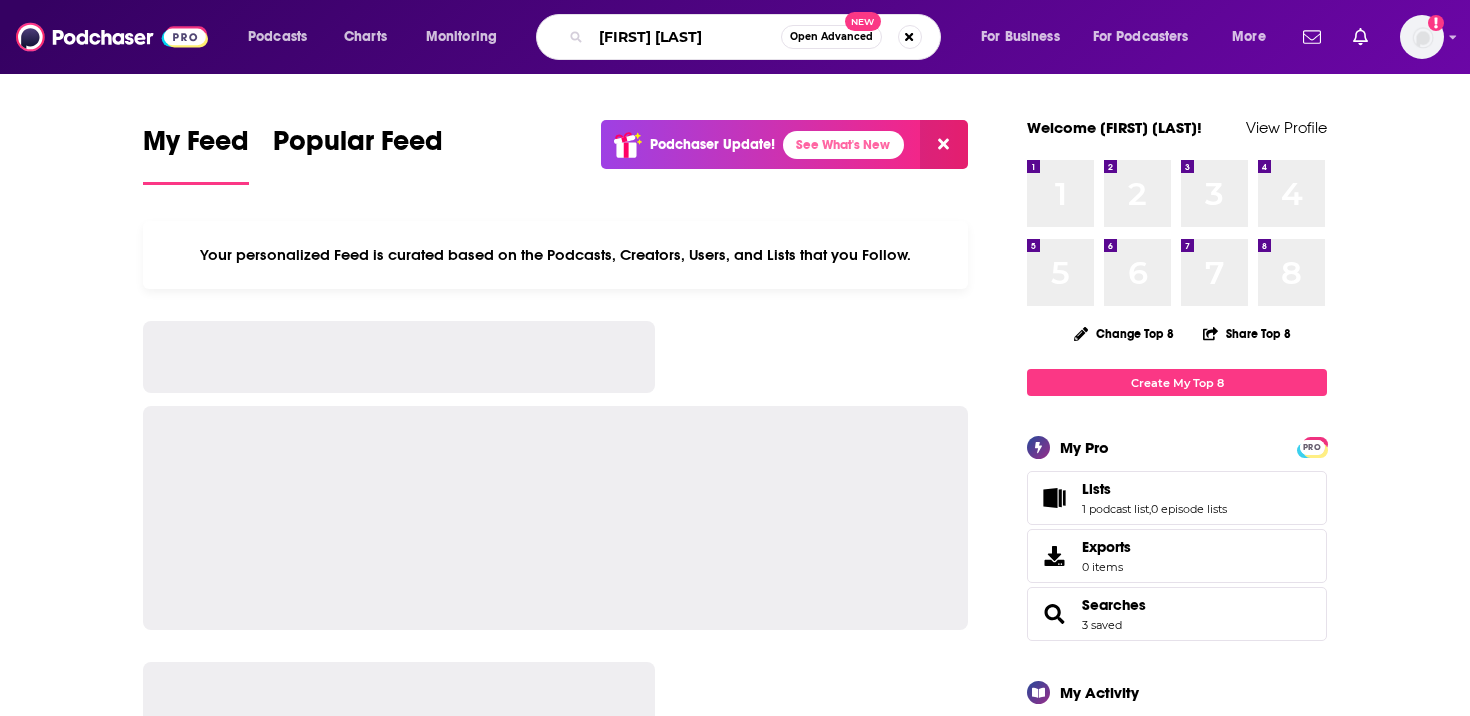 type on "[FIRST] [LAST]" 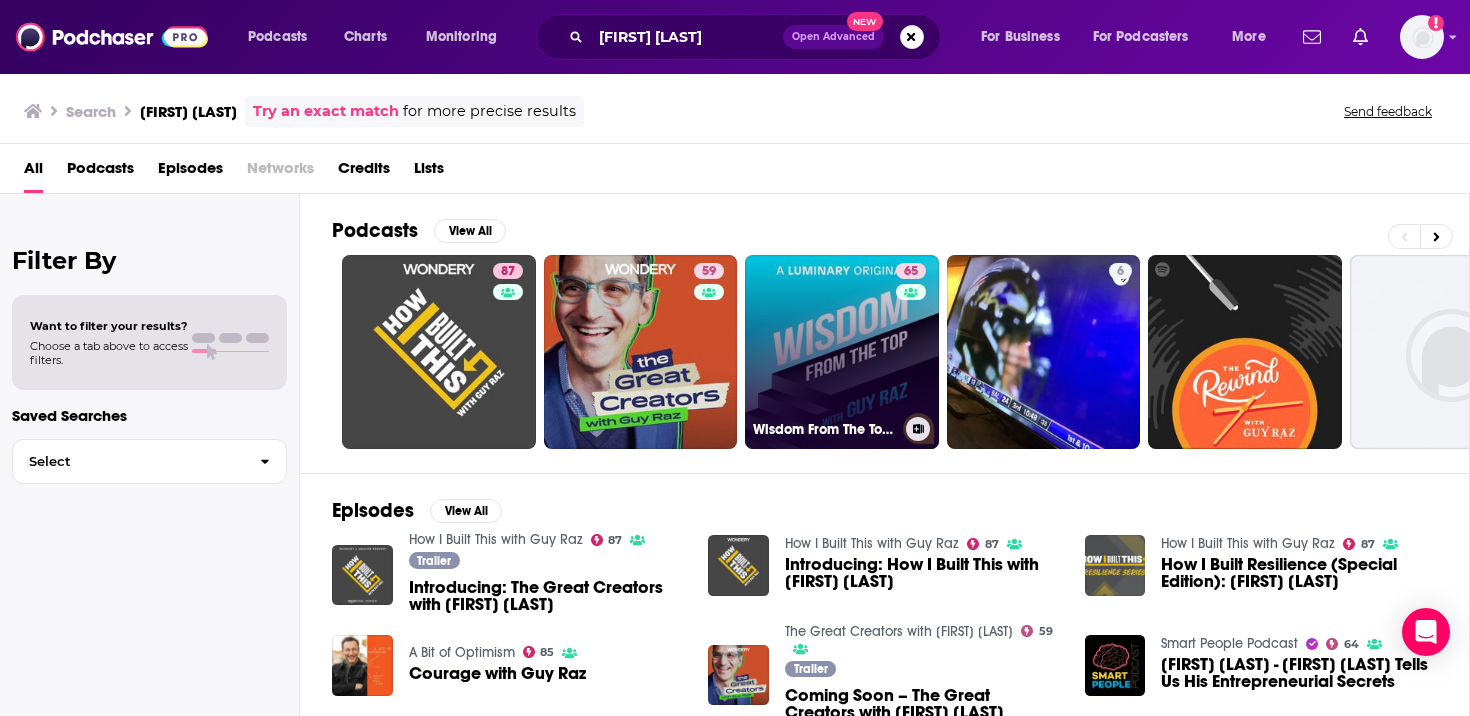 click on "65 Wisdom From The Top with [FIRST] [LAST]" at bounding box center [842, 352] 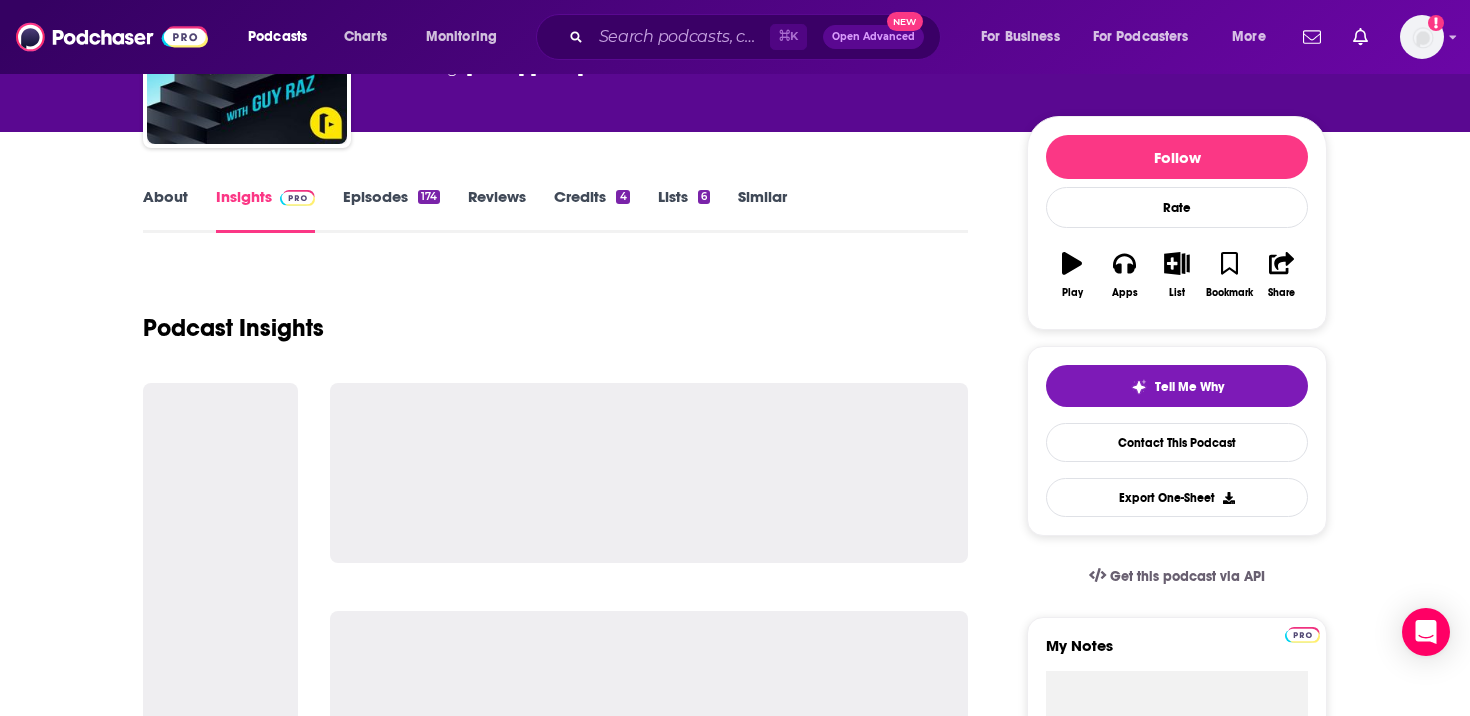 scroll, scrollTop: 197, scrollLeft: 0, axis: vertical 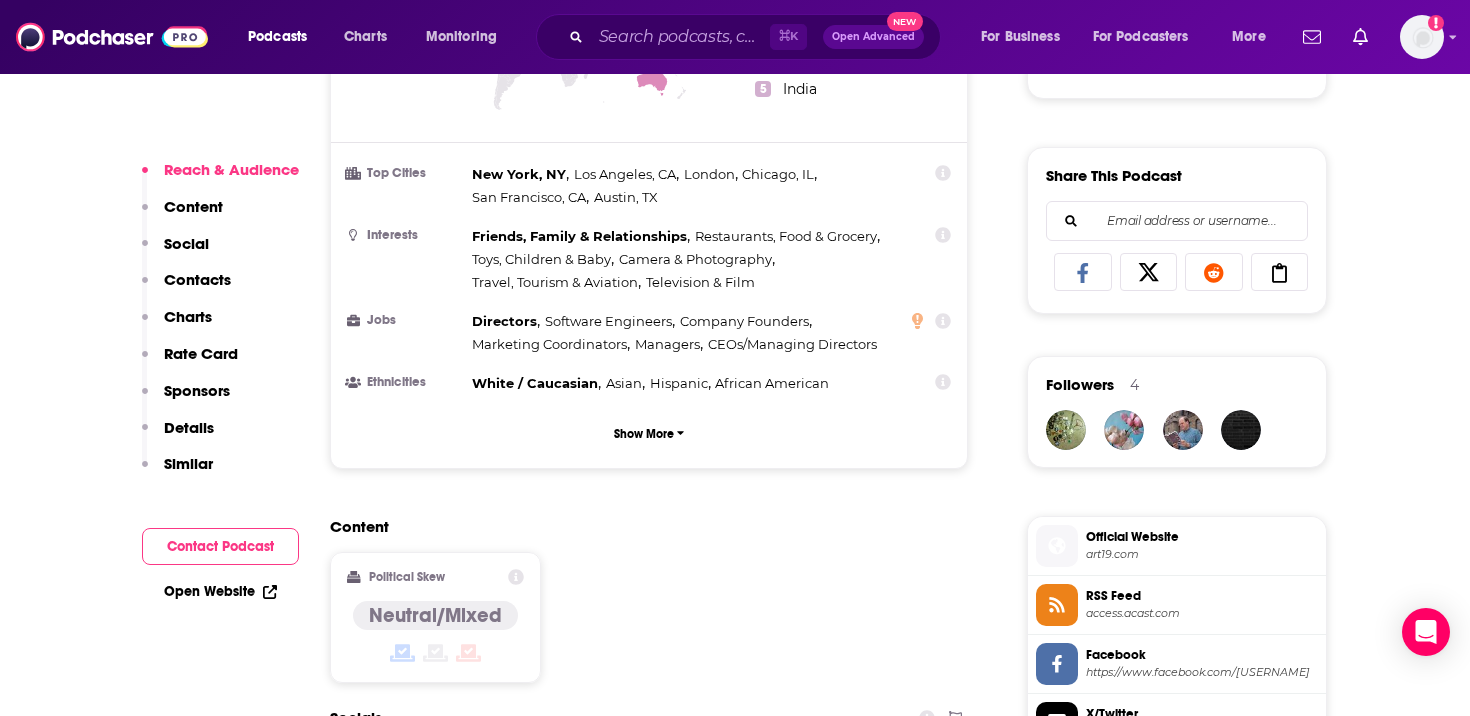 click on "Contact Podcast" at bounding box center (220, 546) 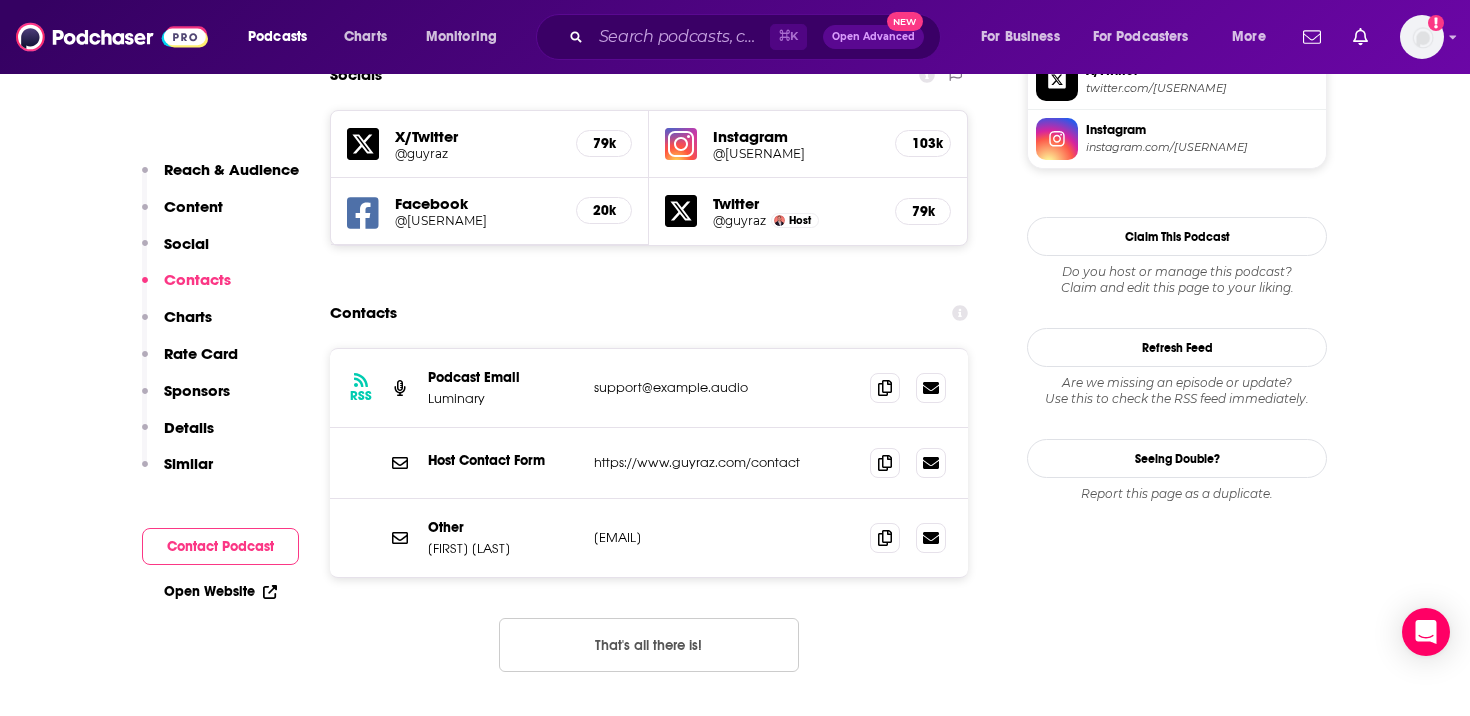 scroll, scrollTop: 1843, scrollLeft: 0, axis: vertical 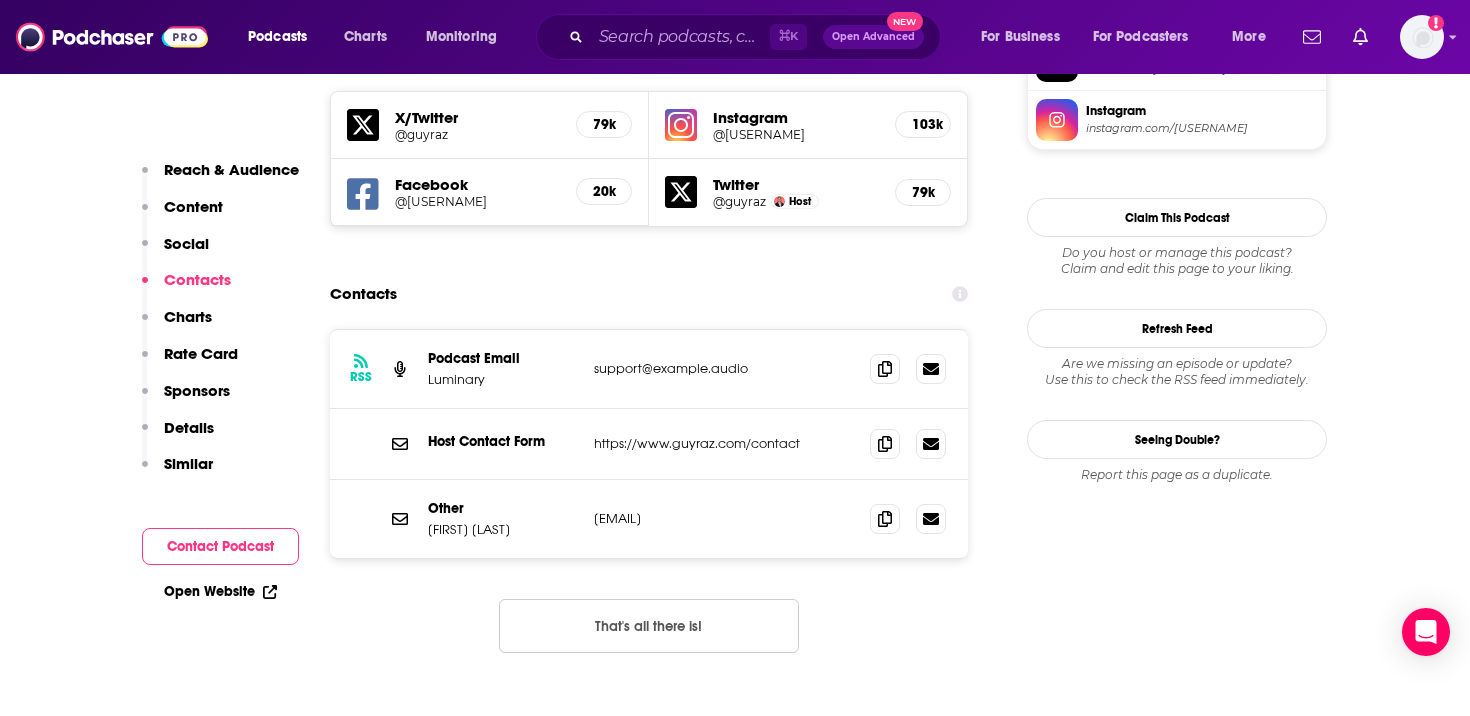 drag, startPoint x: 786, startPoint y: 522, endPoint x: 592, endPoint y: 529, distance: 194.12625 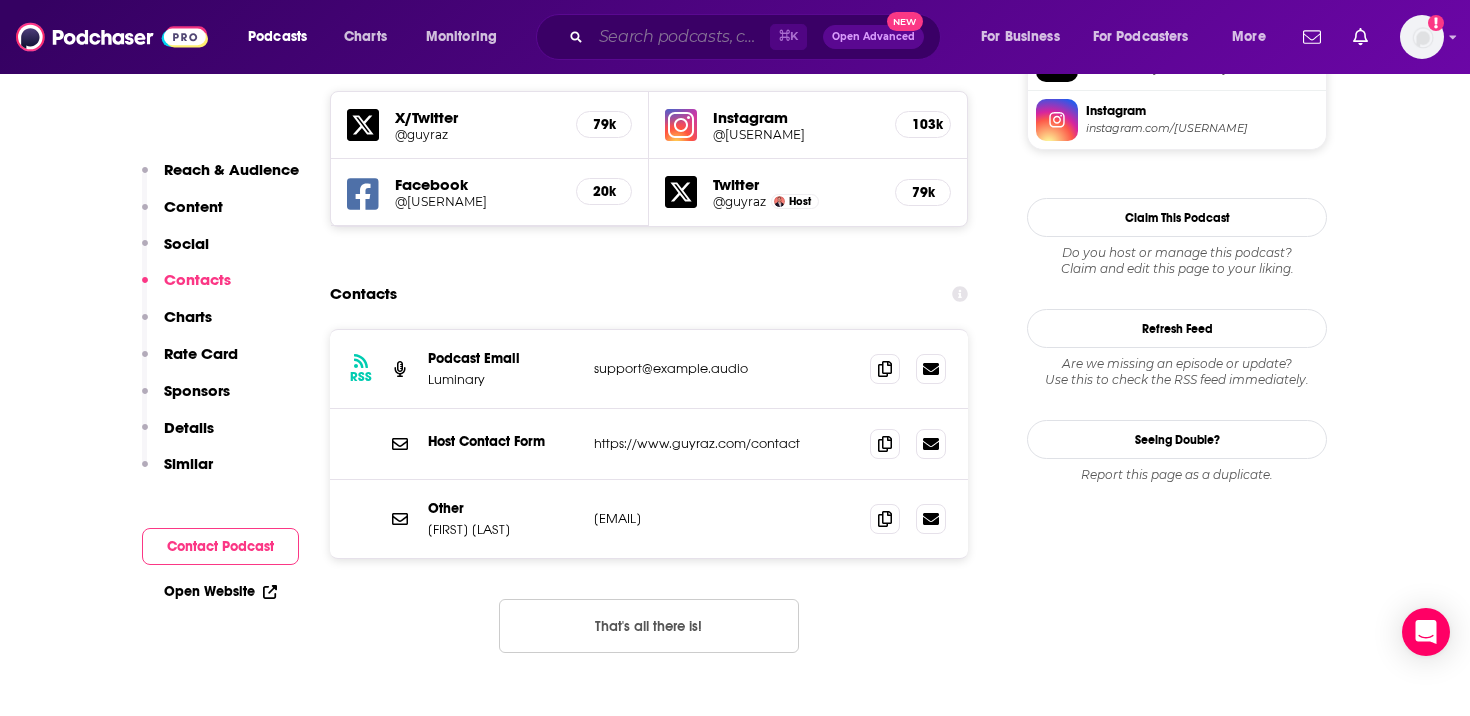 click at bounding box center (680, 37) 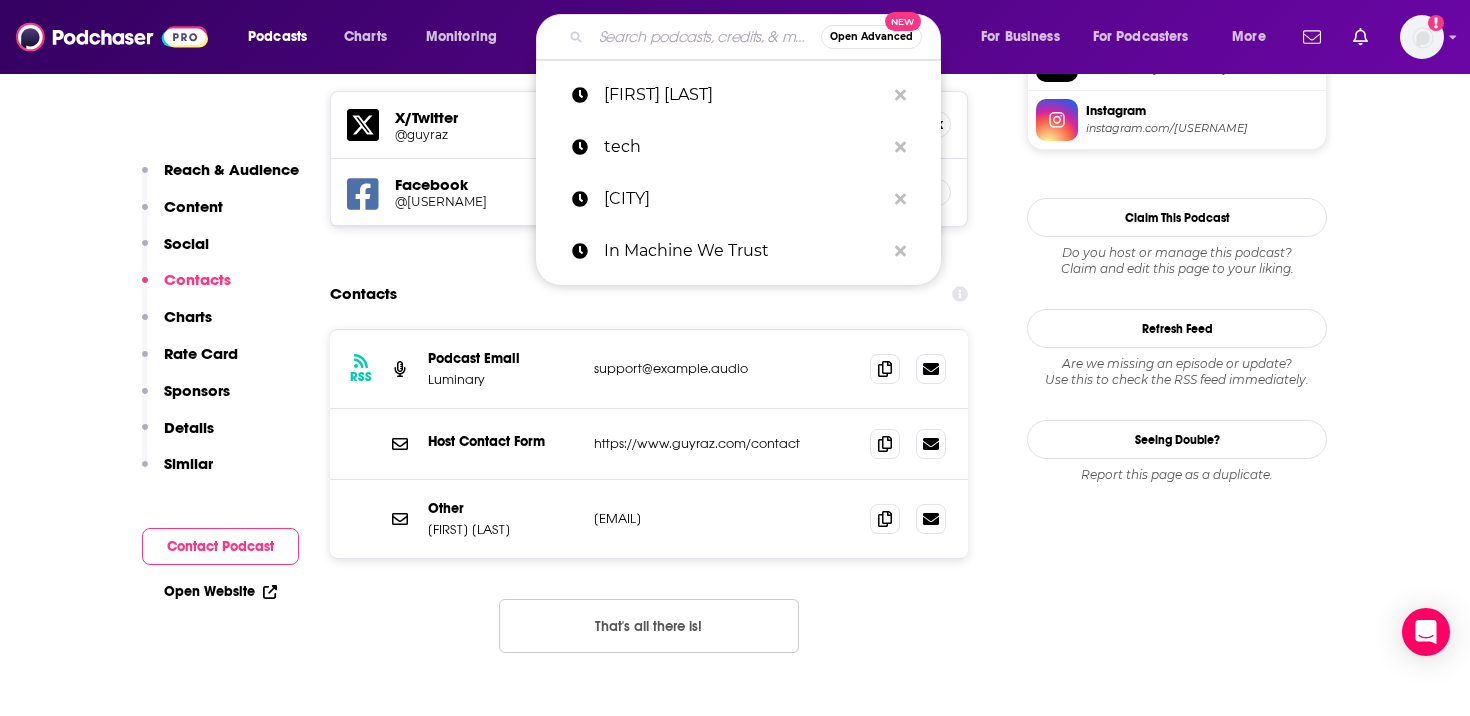 paste on "Elad Gil" 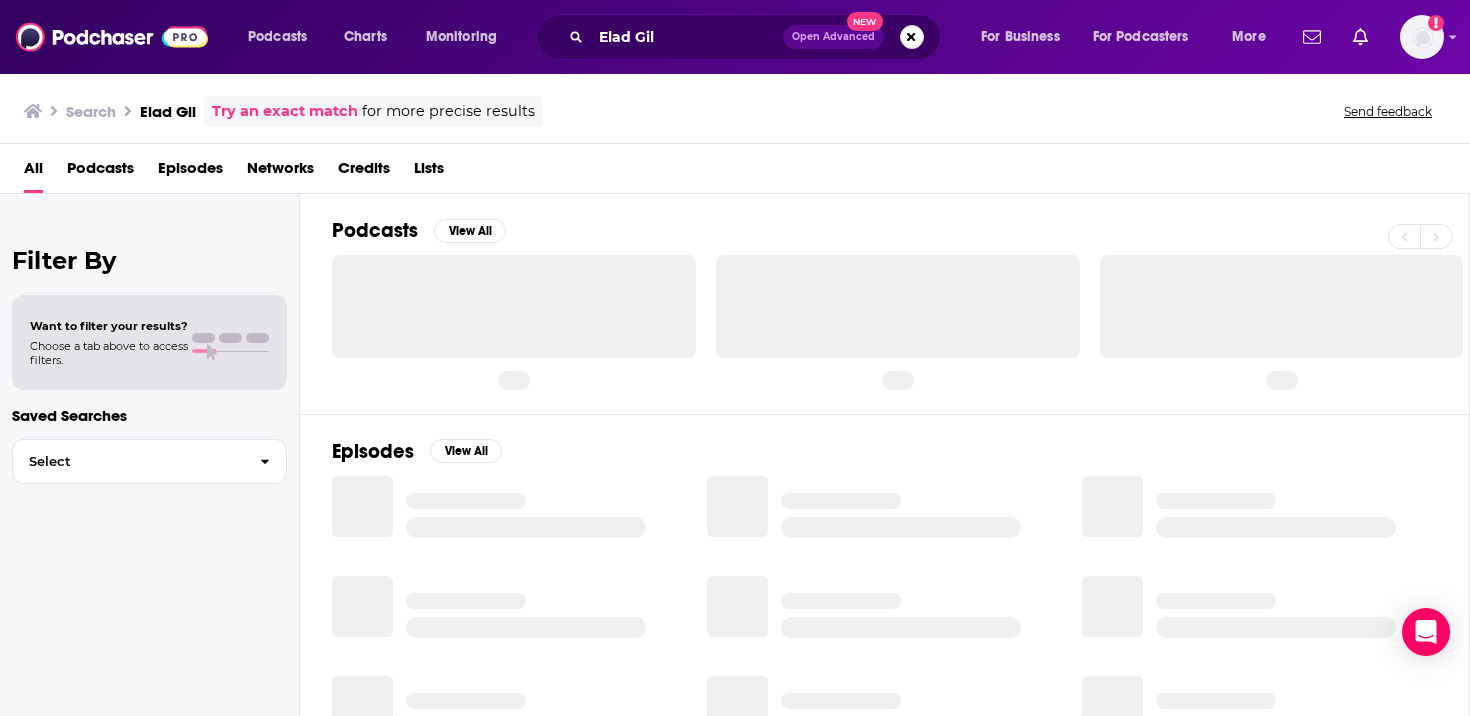 scroll, scrollTop: 0, scrollLeft: 0, axis: both 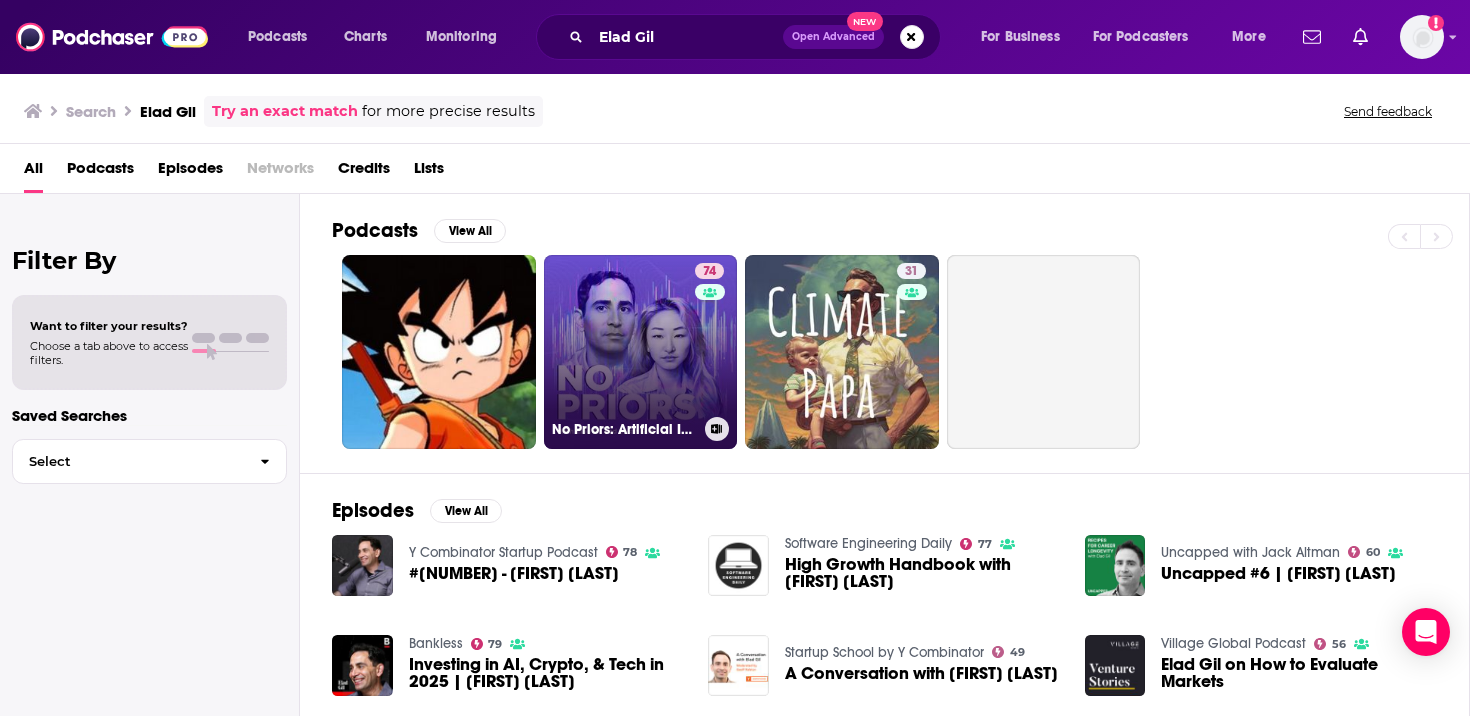 click on "74 No Priors: Artificial Intelligence | Technology | Startups" at bounding box center [641, 352] 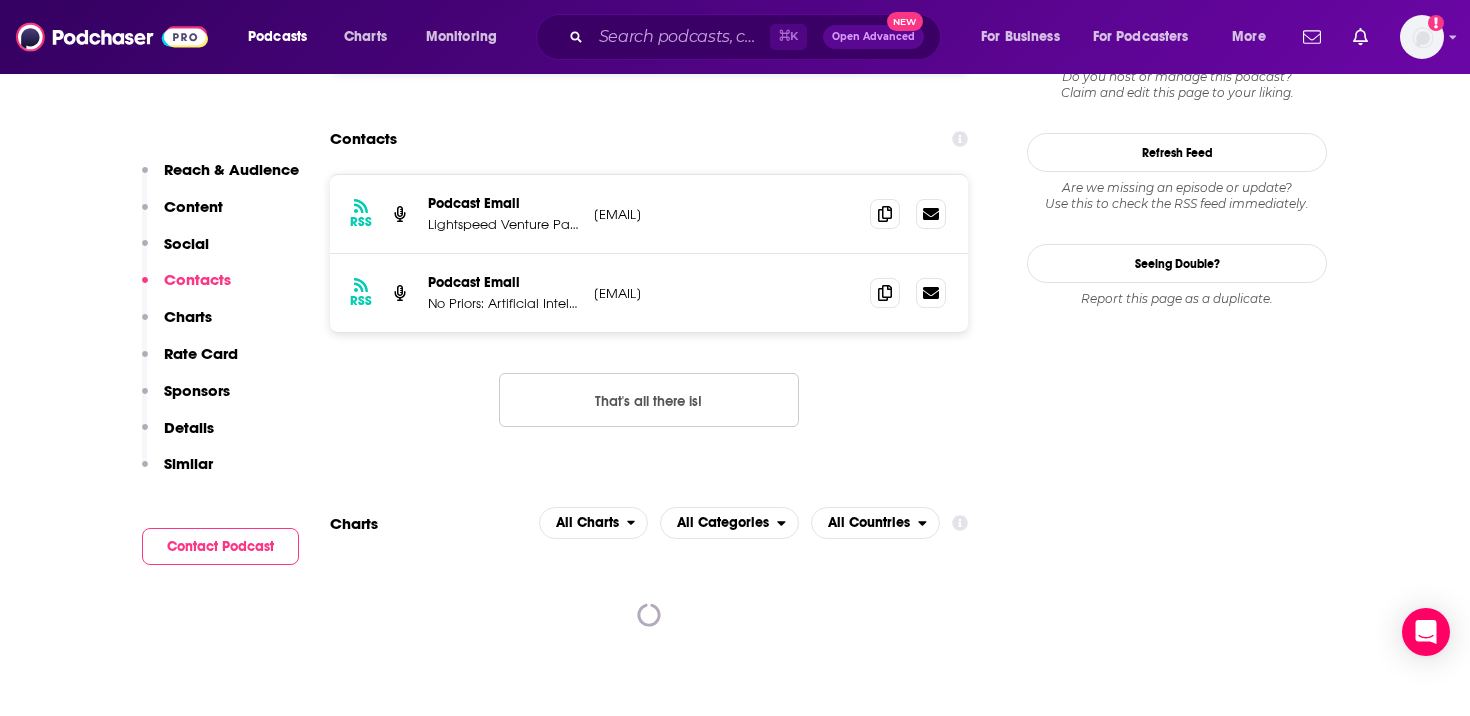 scroll, scrollTop: 1819, scrollLeft: 0, axis: vertical 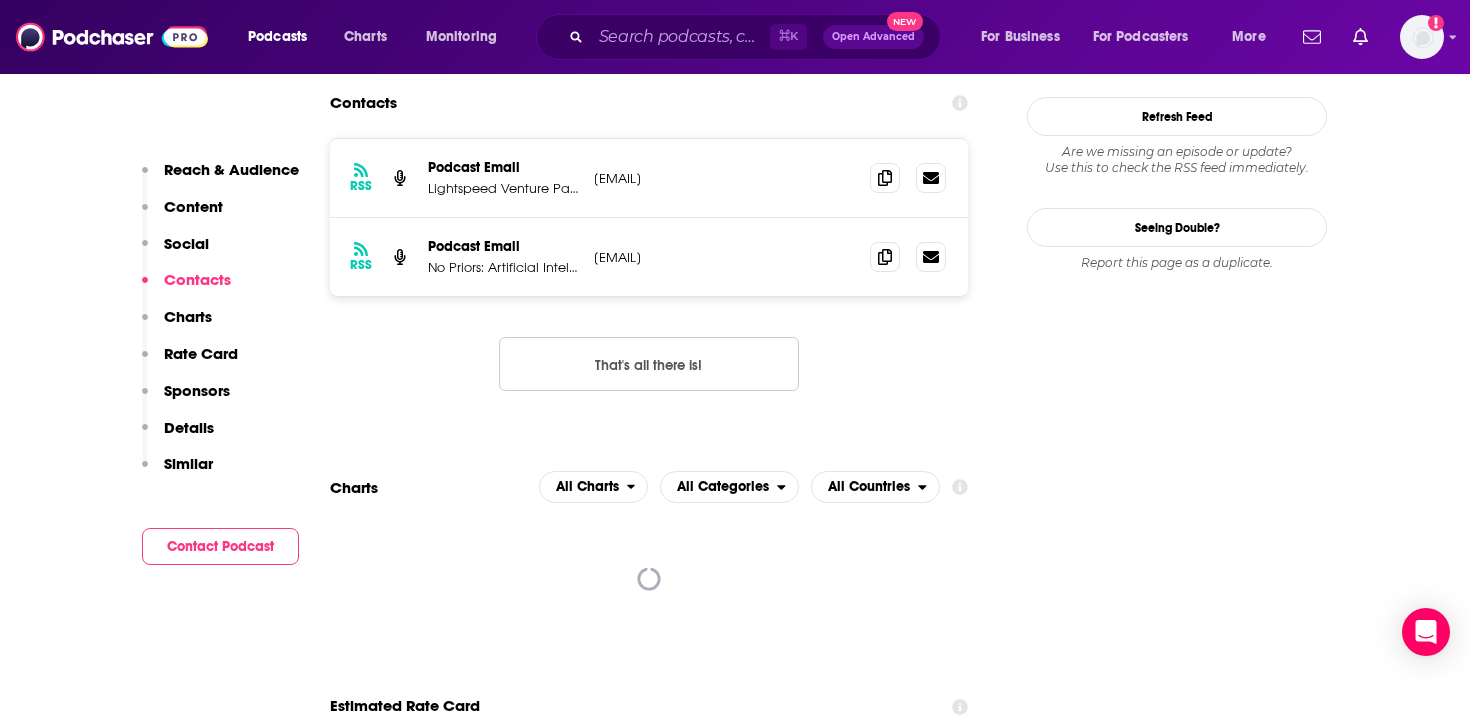 copy on "[EMAIL]" 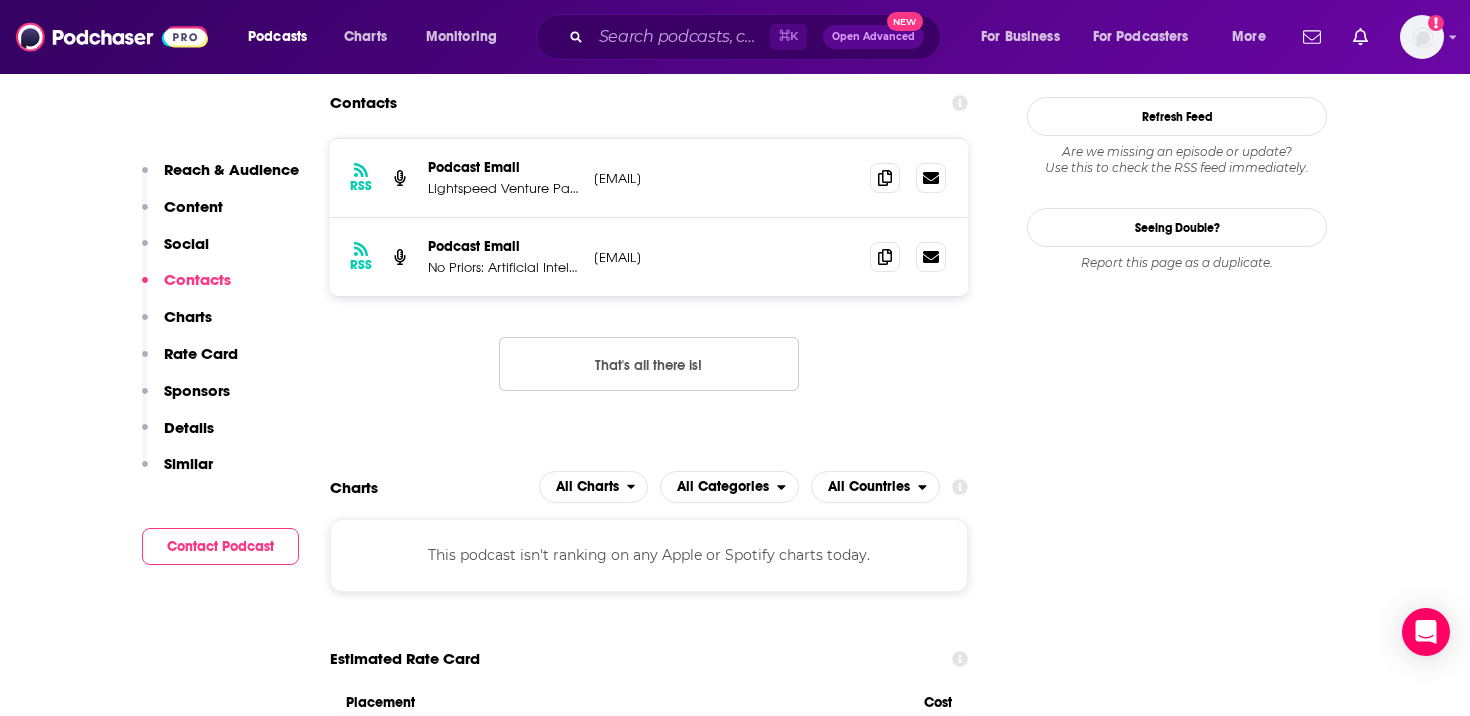 drag, startPoint x: 729, startPoint y: 269, endPoint x: 592, endPoint y: 264, distance: 137.09122 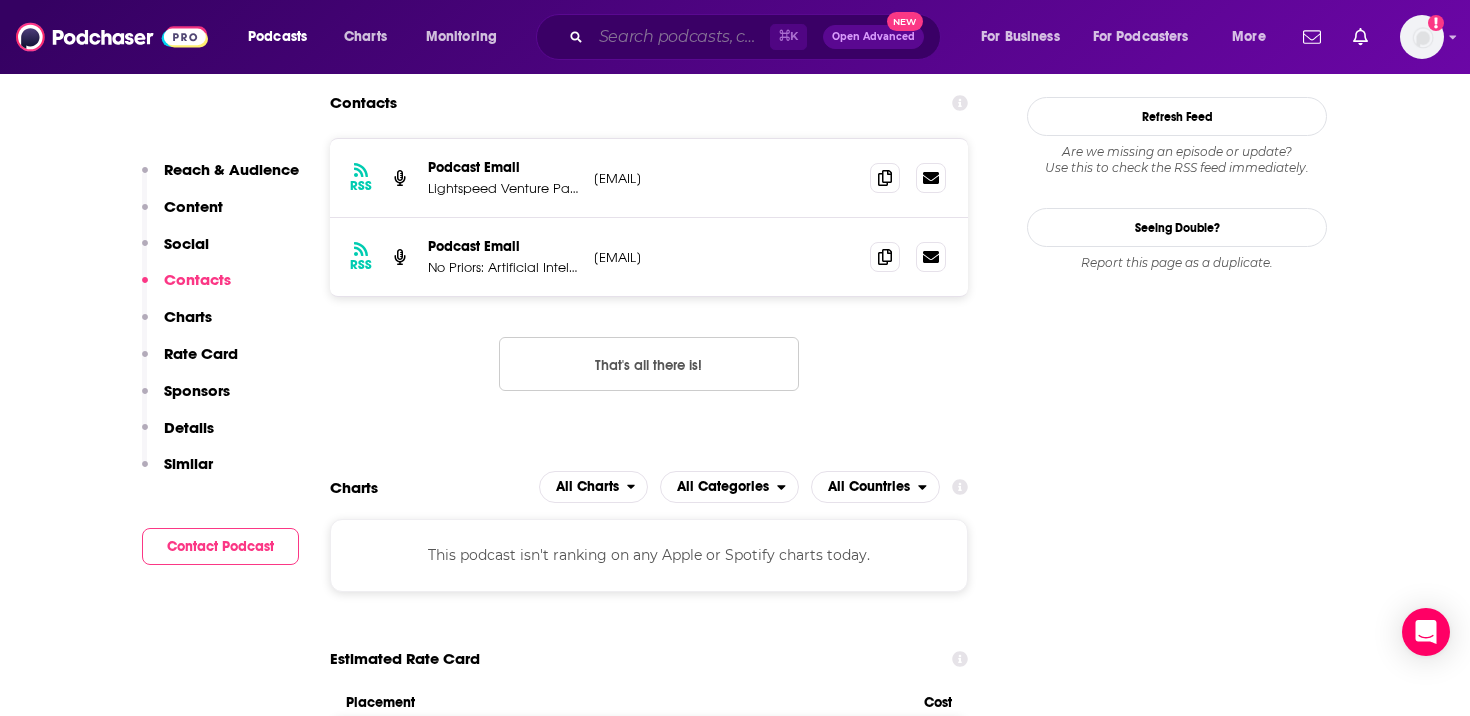 click at bounding box center [680, 37] 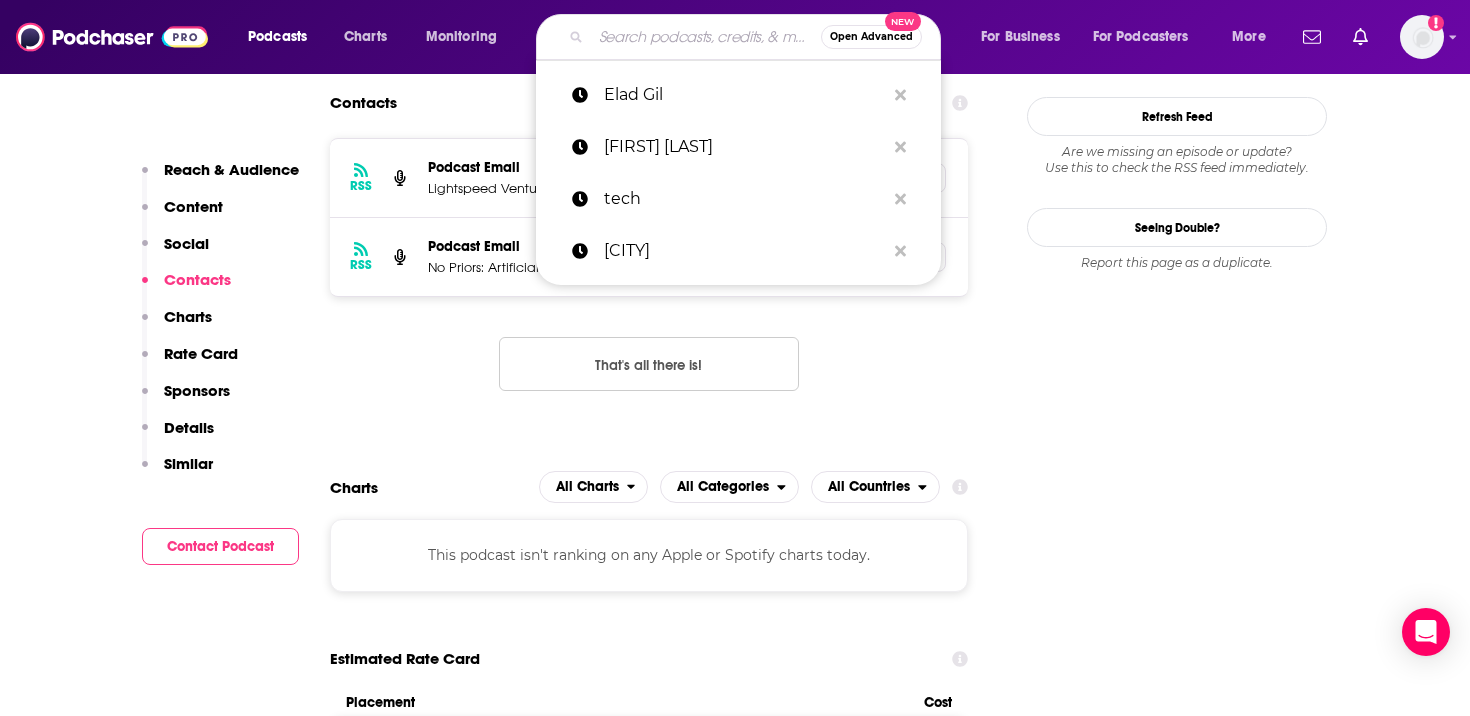 paste on "[FIRST] [LAST]" 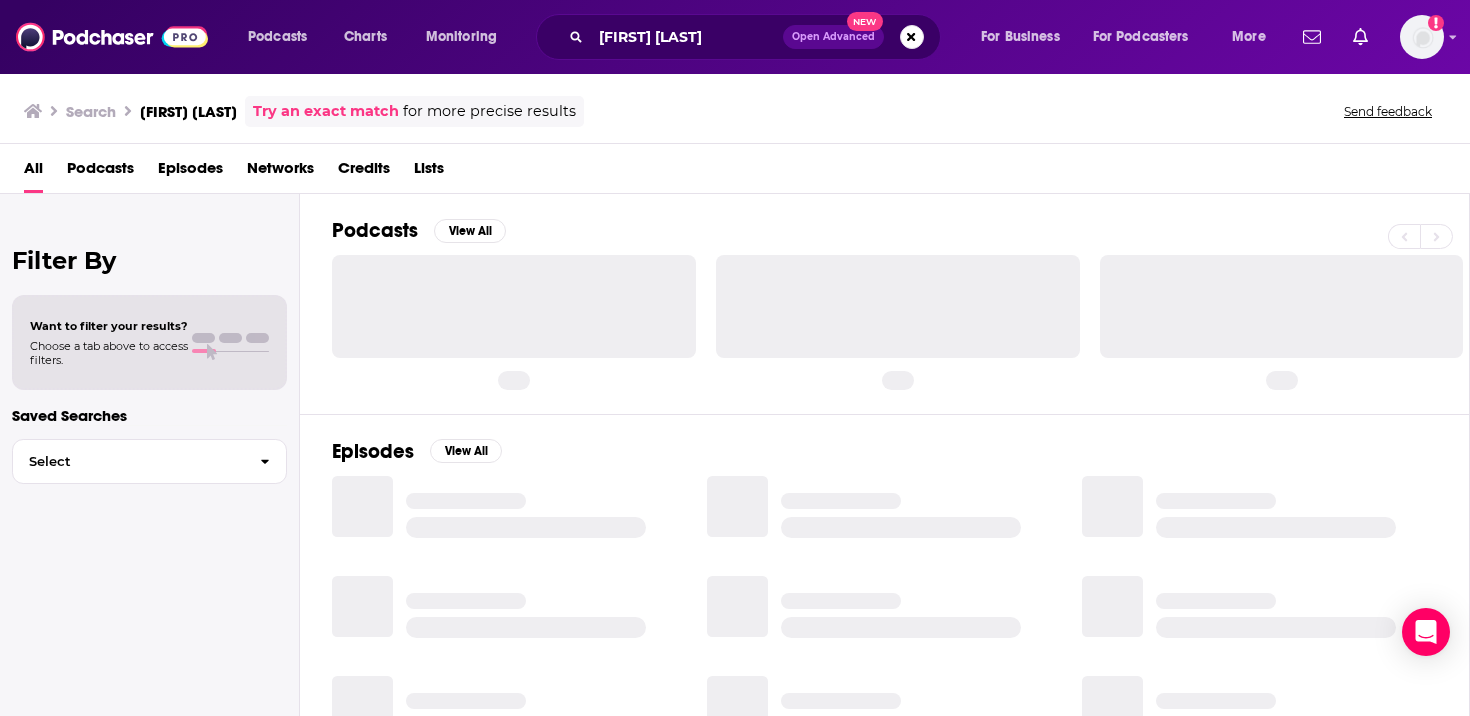 scroll, scrollTop: 0, scrollLeft: 0, axis: both 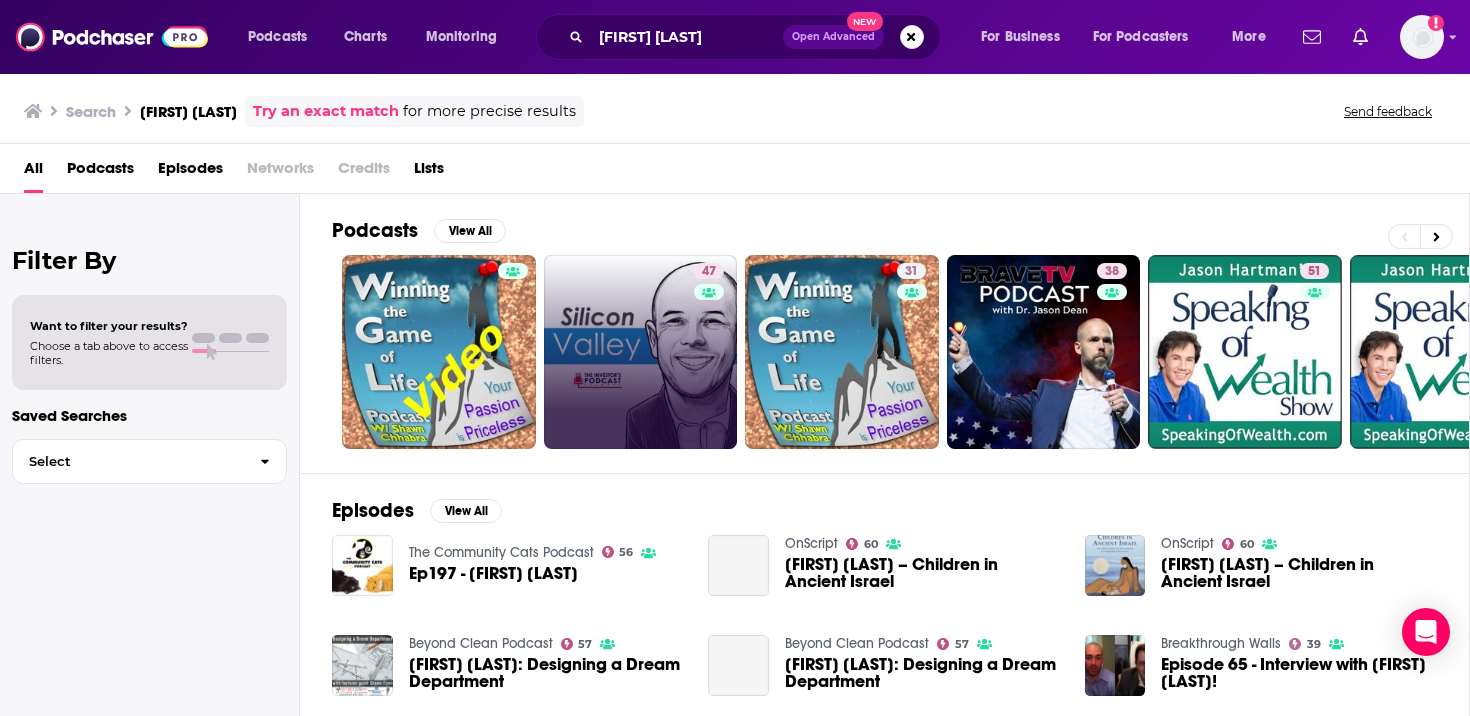 click on "47" at bounding box center (641, 352) 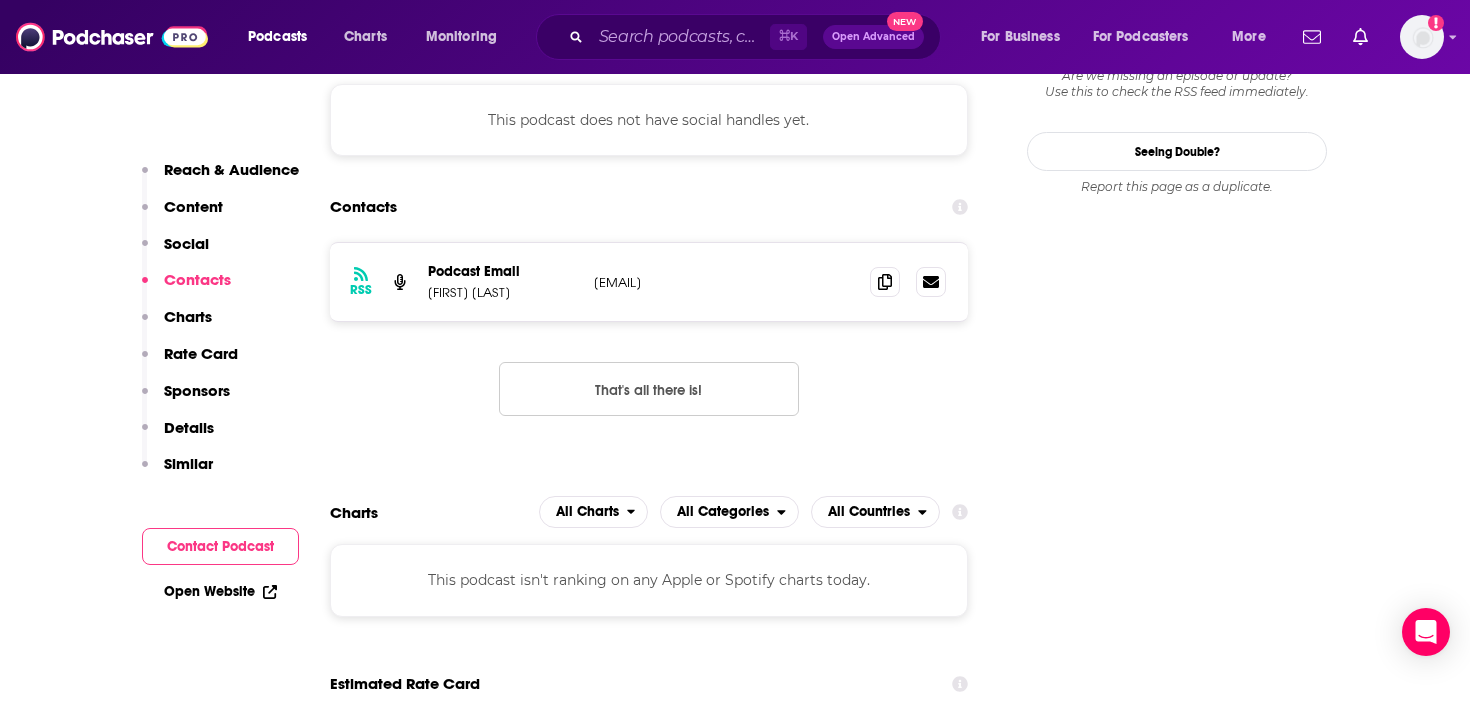 scroll, scrollTop: 1778, scrollLeft: 0, axis: vertical 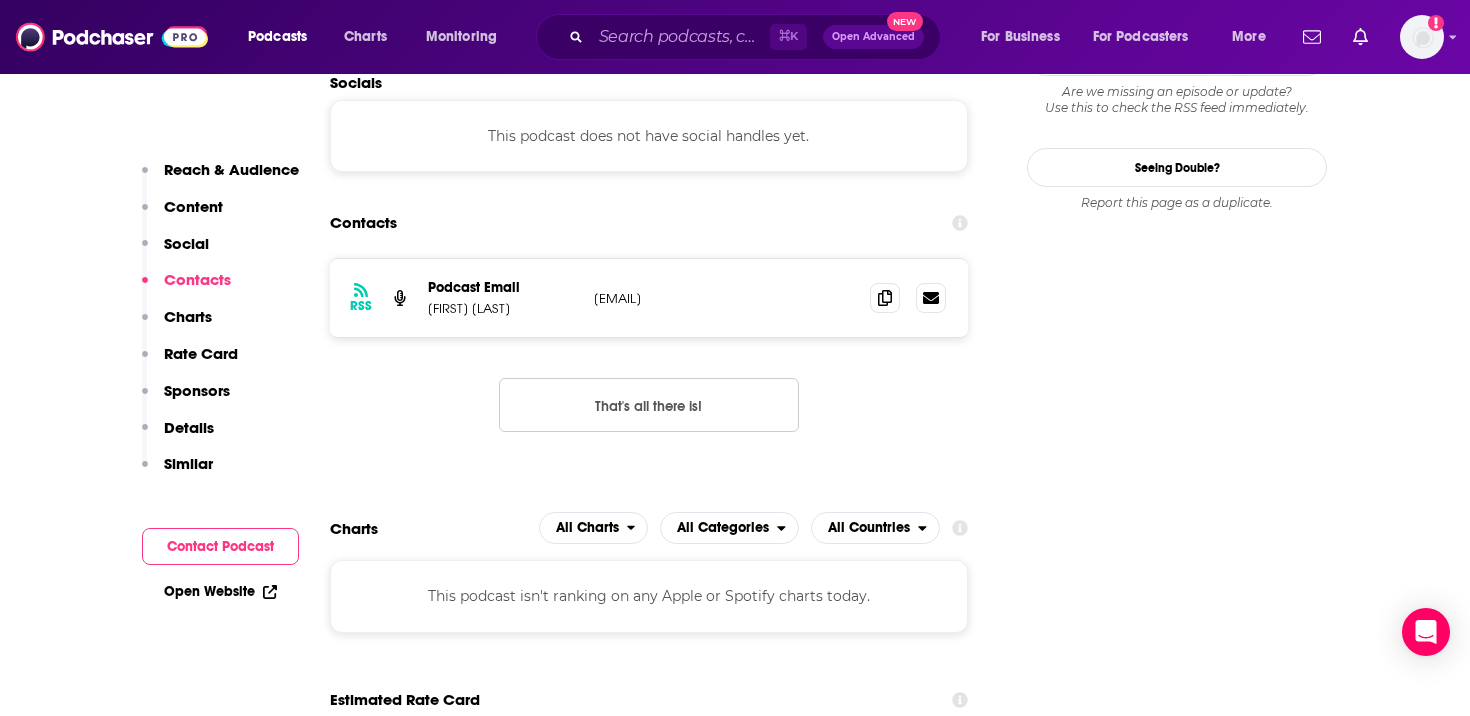 copy on "[EMAIL]" 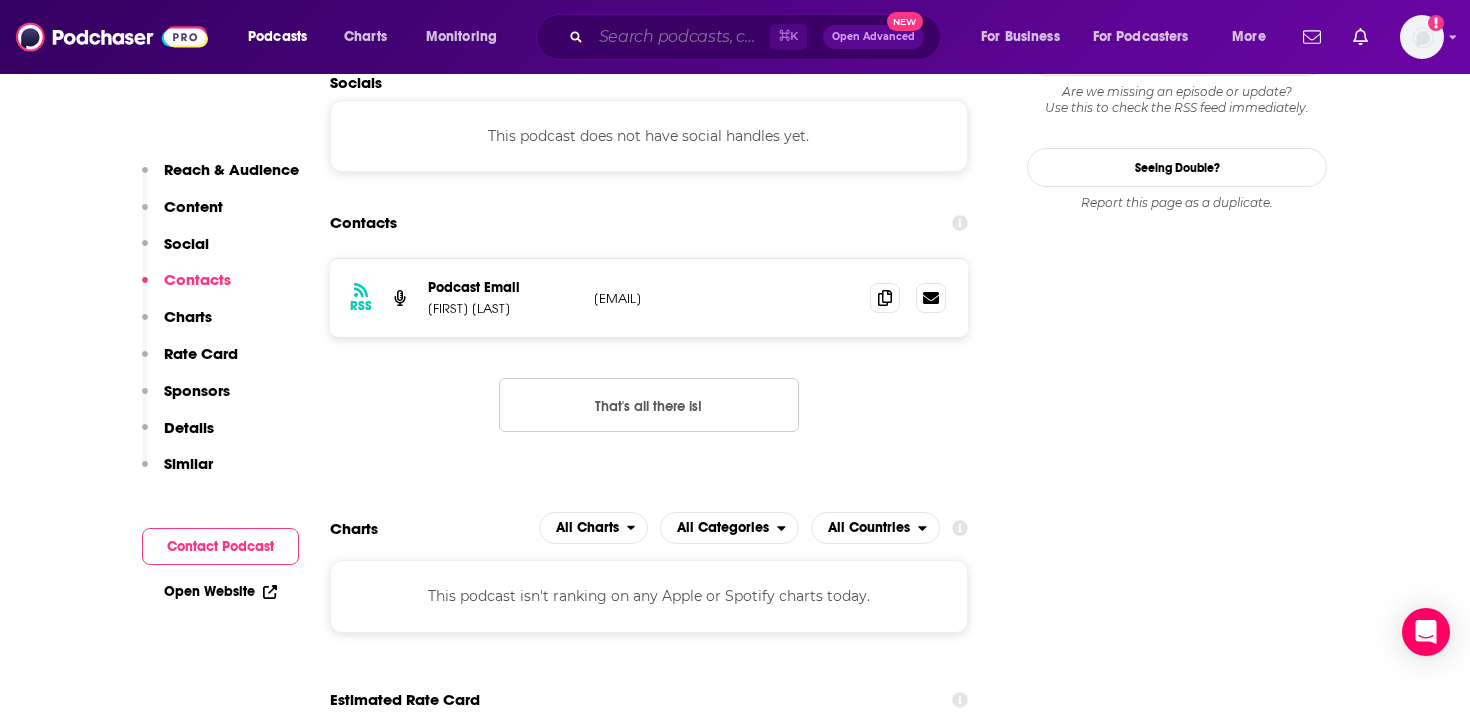 click at bounding box center (680, 37) 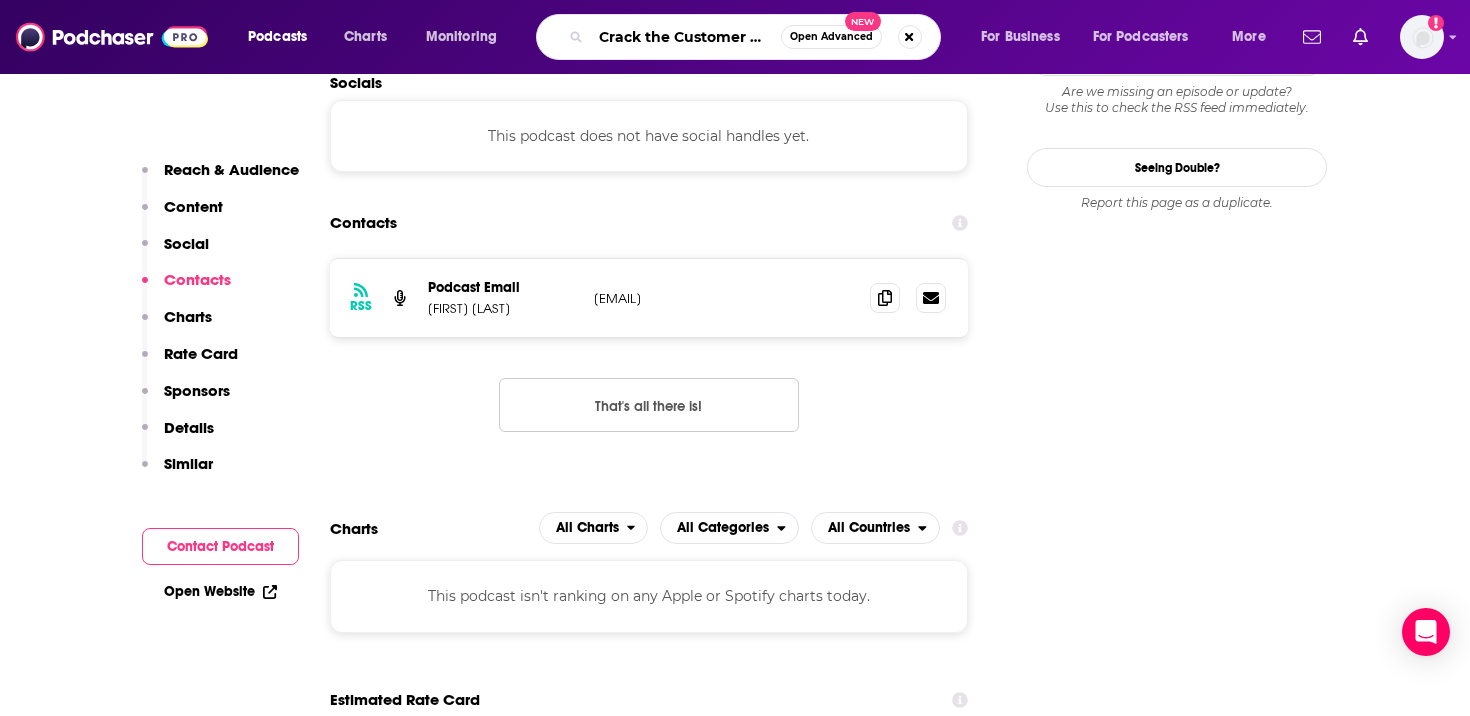 scroll, scrollTop: 0, scrollLeft: 16, axis: horizontal 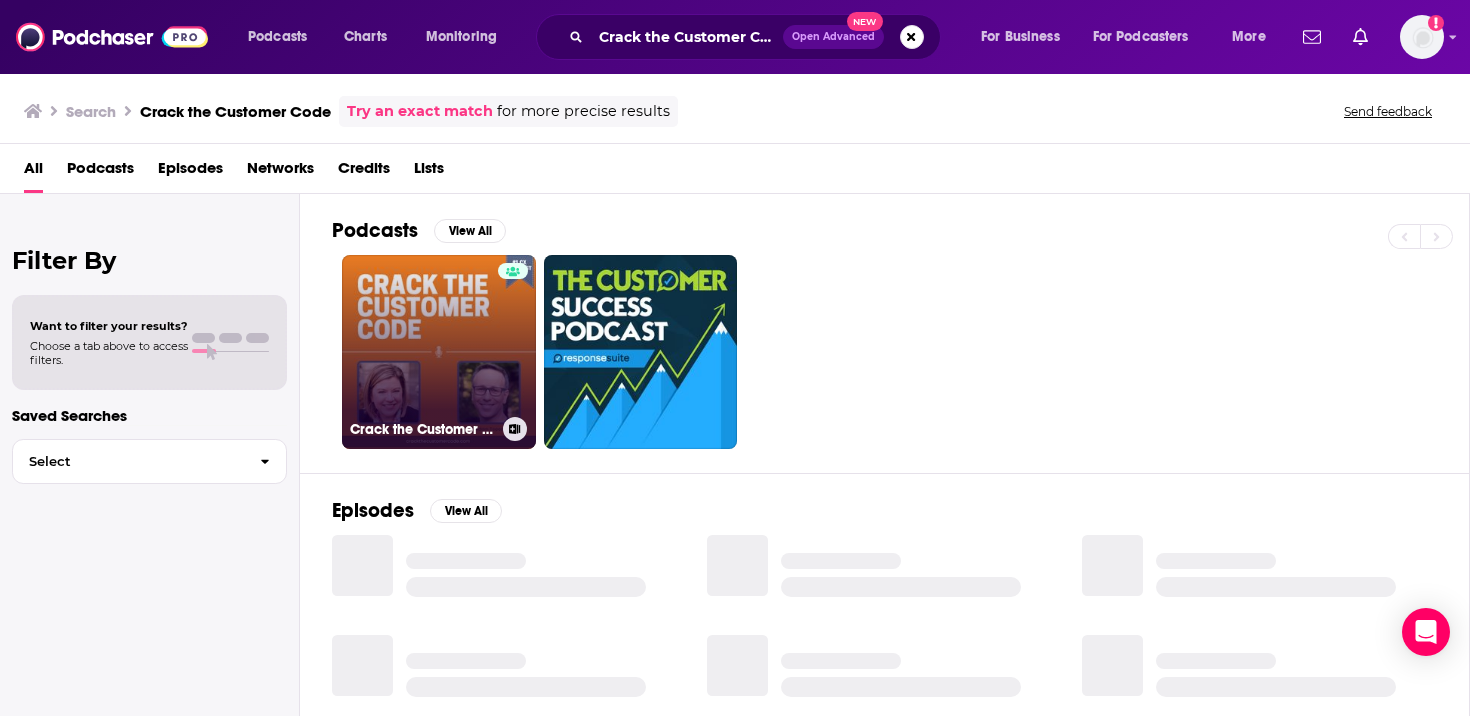 click on "Crack the Customer Code" at bounding box center (439, 352) 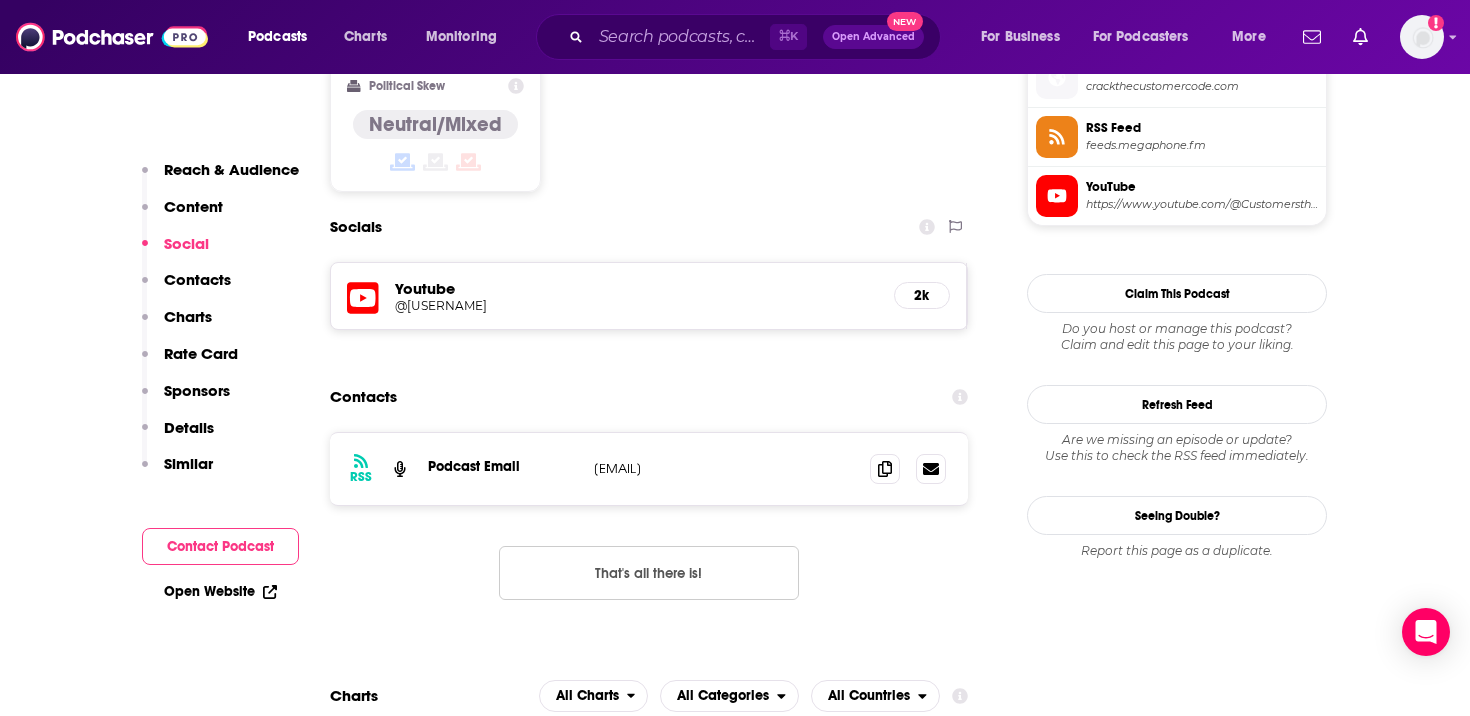 scroll, scrollTop: 1675, scrollLeft: 0, axis: vertical 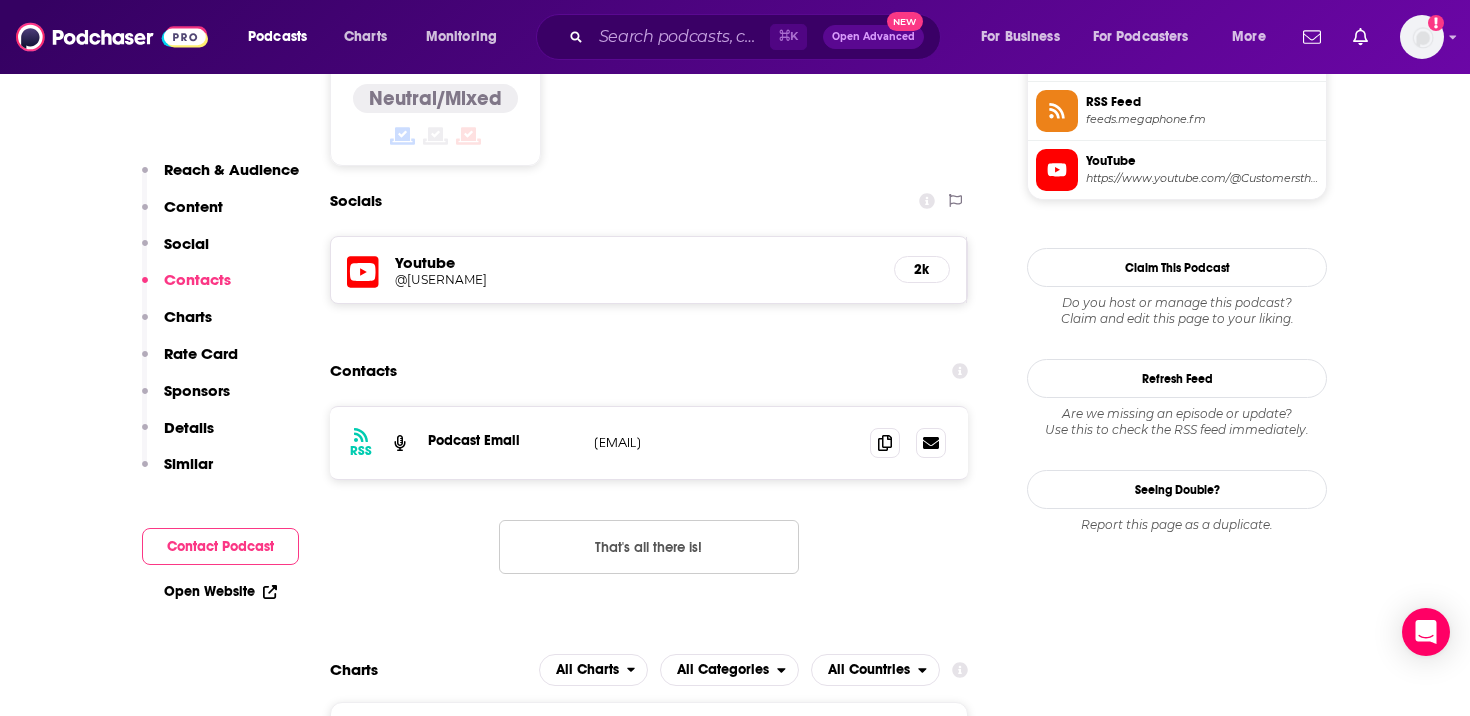drag, startPoint x: 818, startPoint y: 437, endPoint x: 597, endPoint y: 452, distance: 221.50847 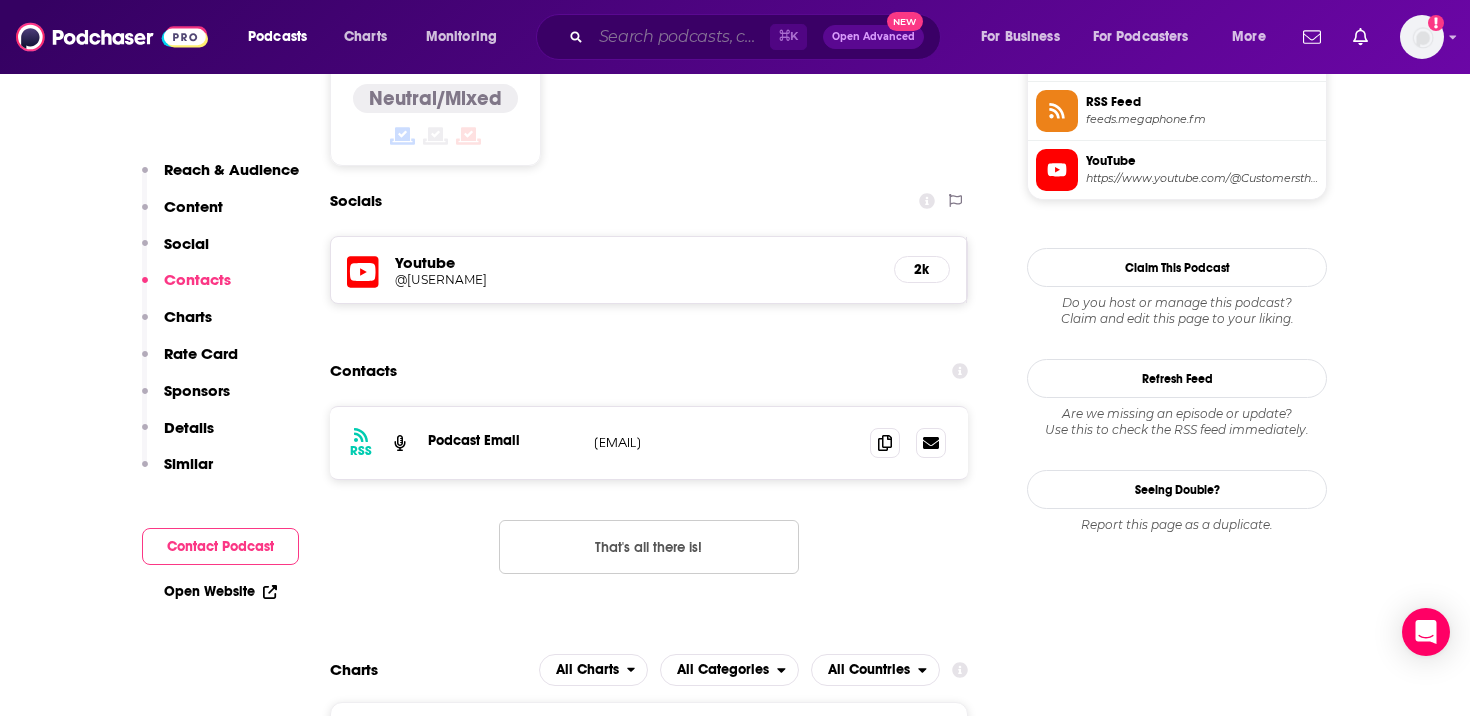click at bounding box center (680, 37) 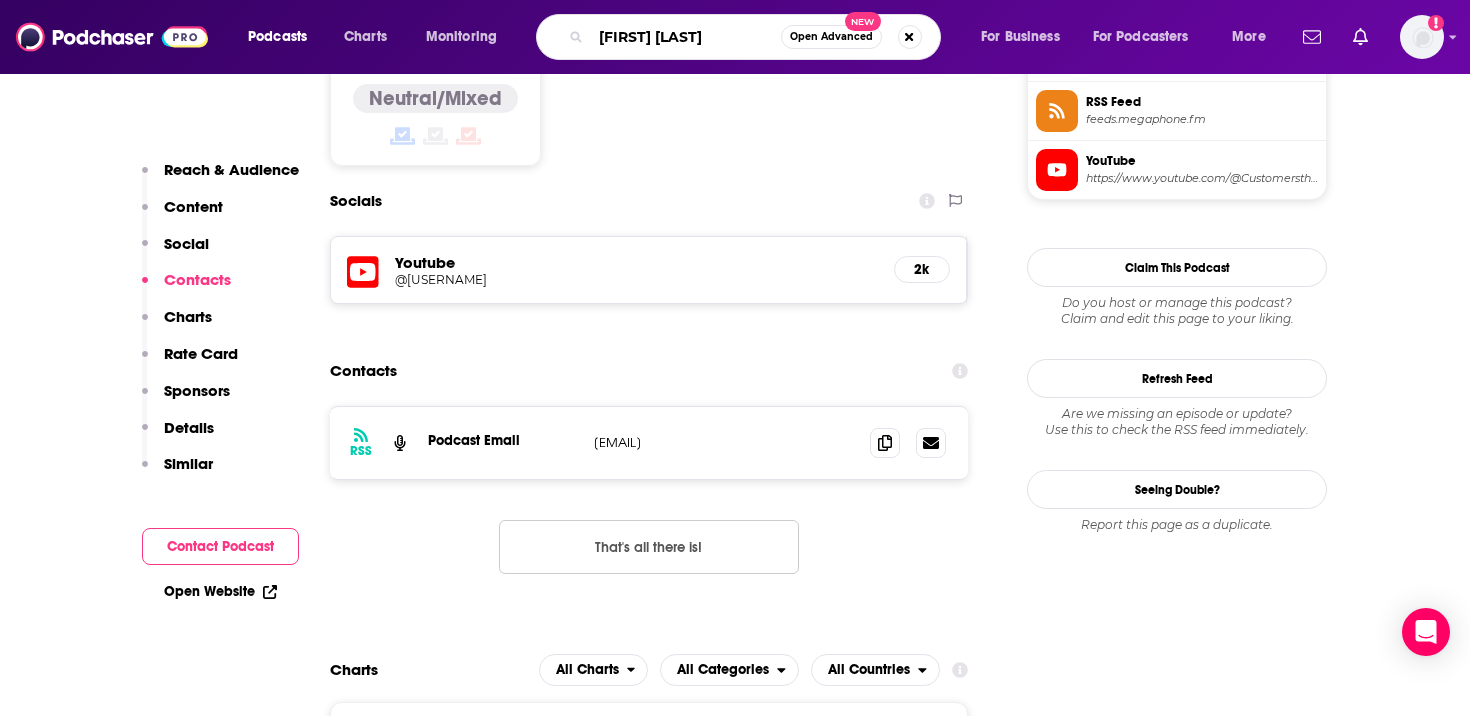scroll, scrollTop: 0, scrollLeft: 25, axis: horizontal 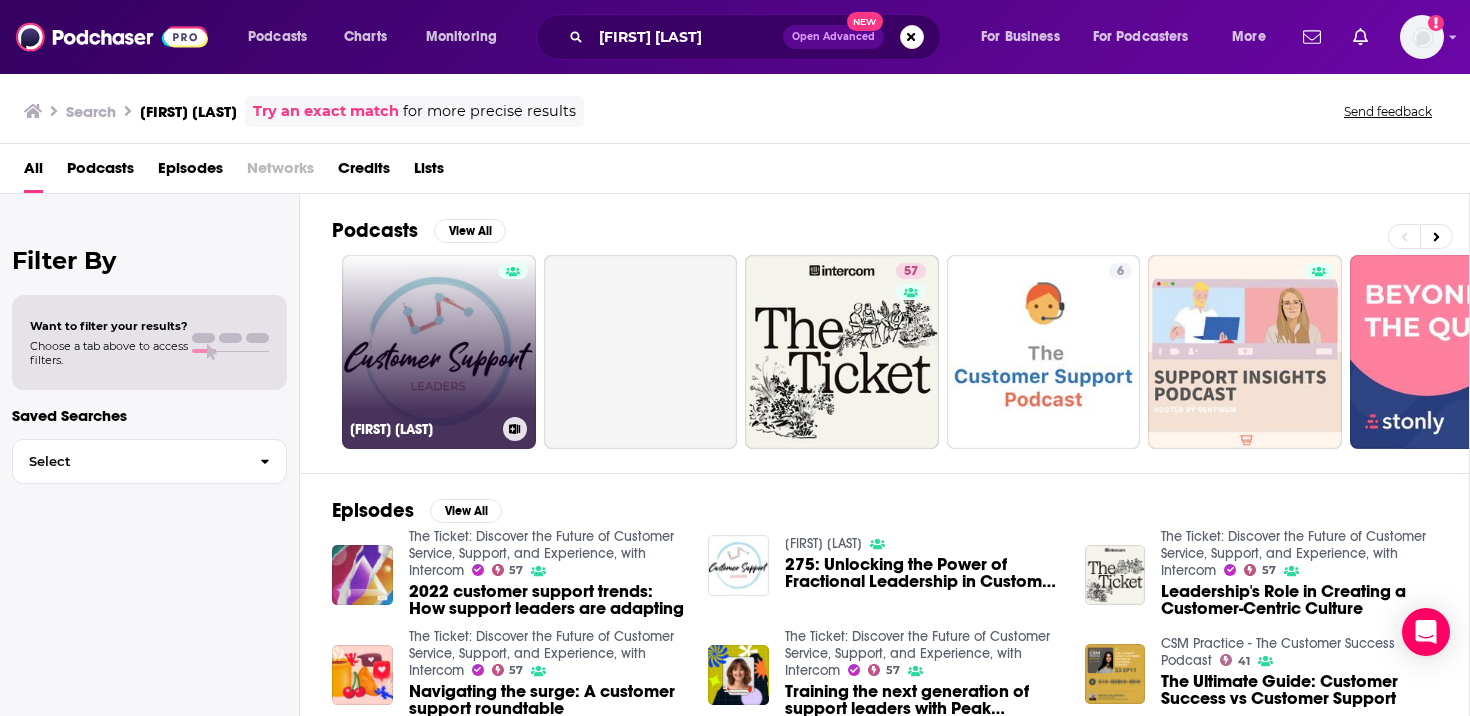 click on "[FIRST] [LAST]" at bounding box center [439, 352] 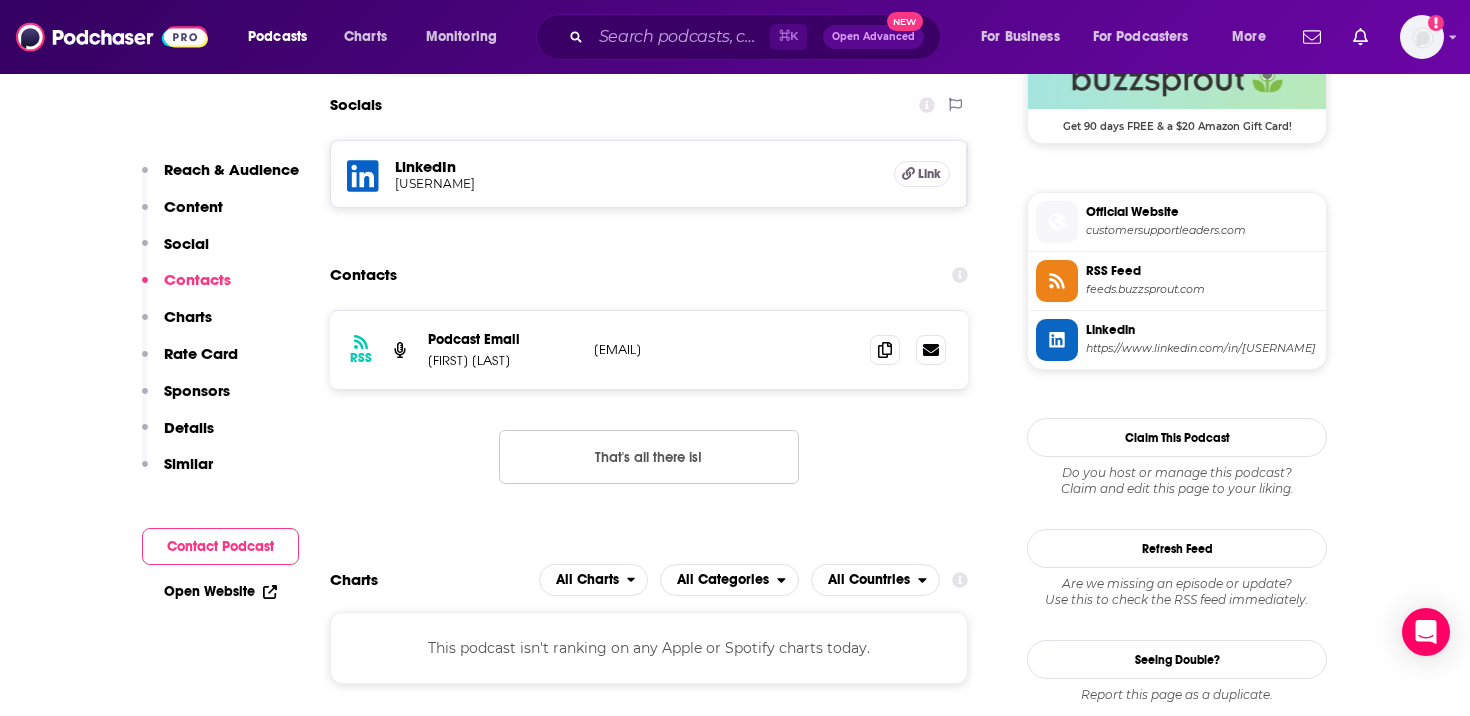 scroll, scrollTop: 1570, scrollLeft: 0, axis: vertical 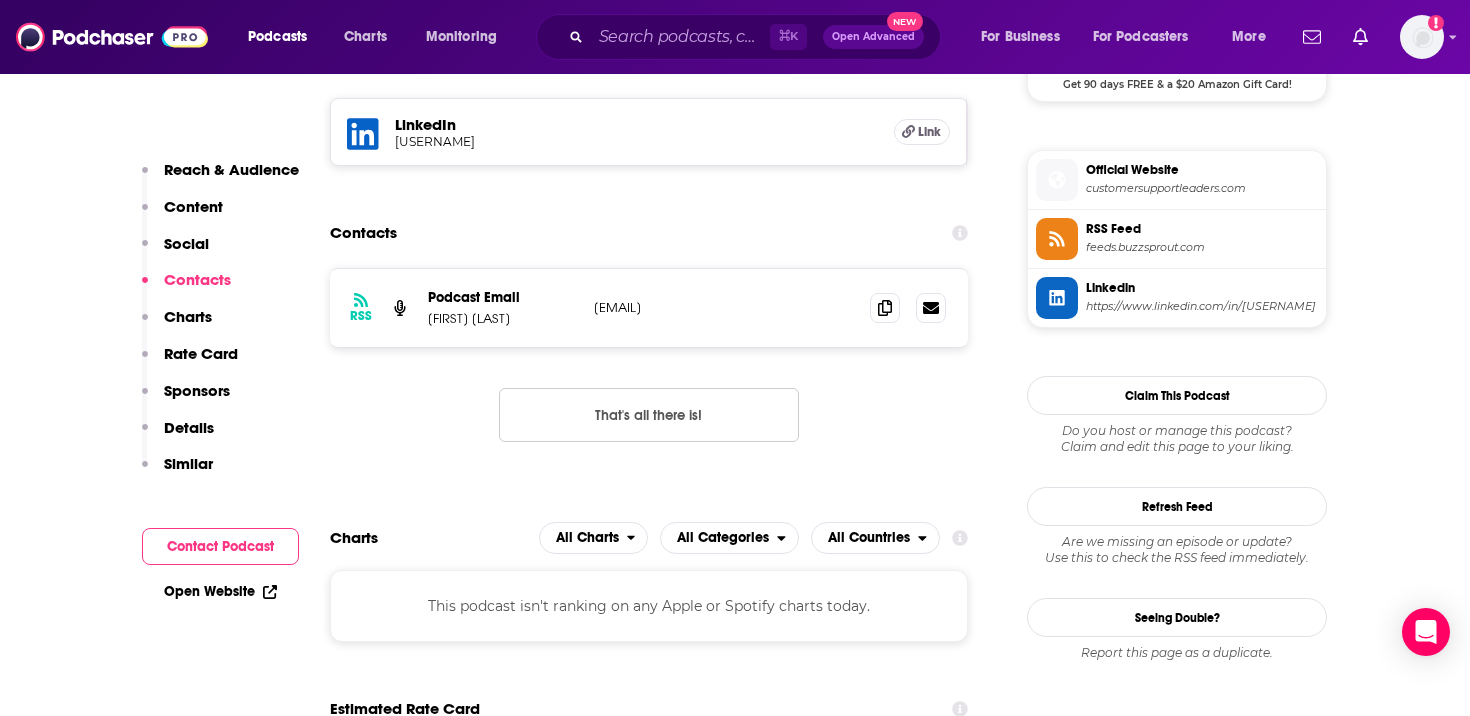 drag, startPoint x: 849, startPoint y: 311, endPoint x: 592, endPoint y: 311, distance: 257 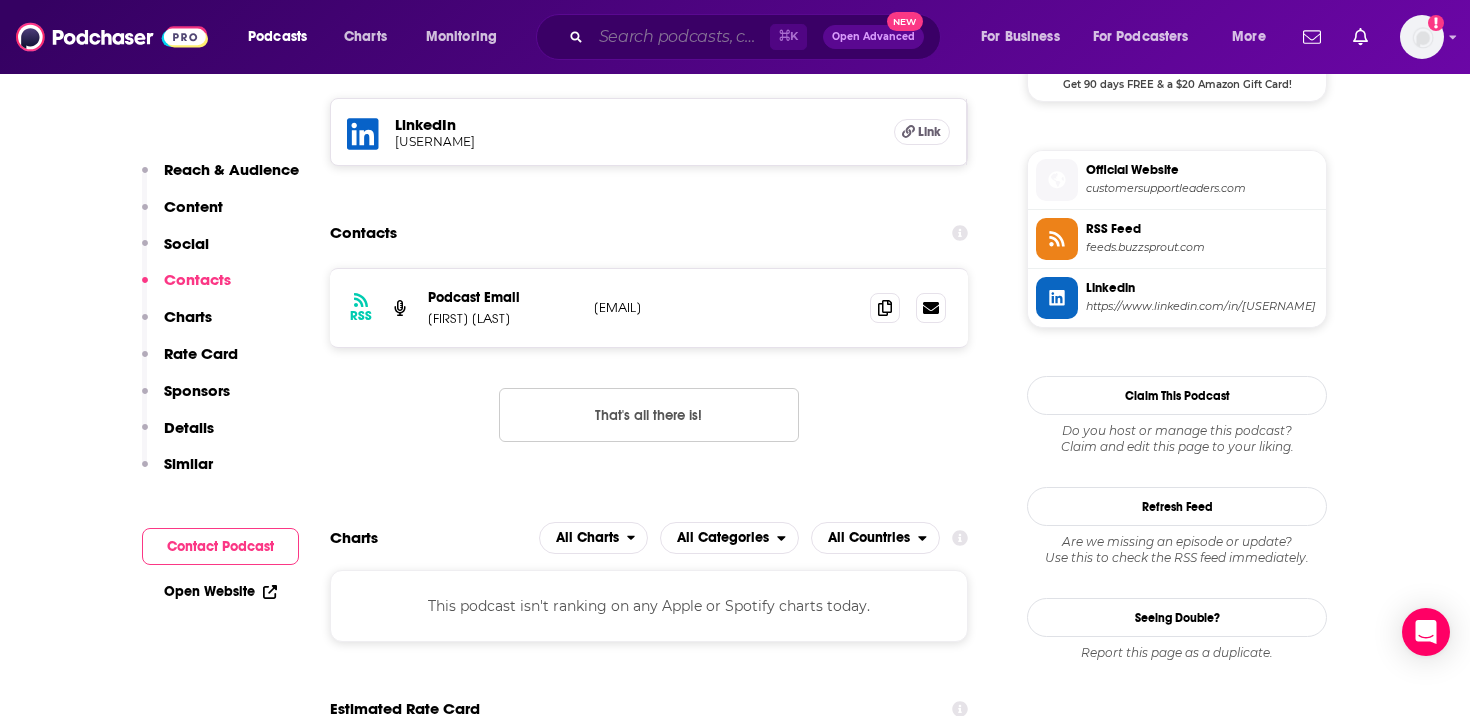 click at bounding box center [680, 37] 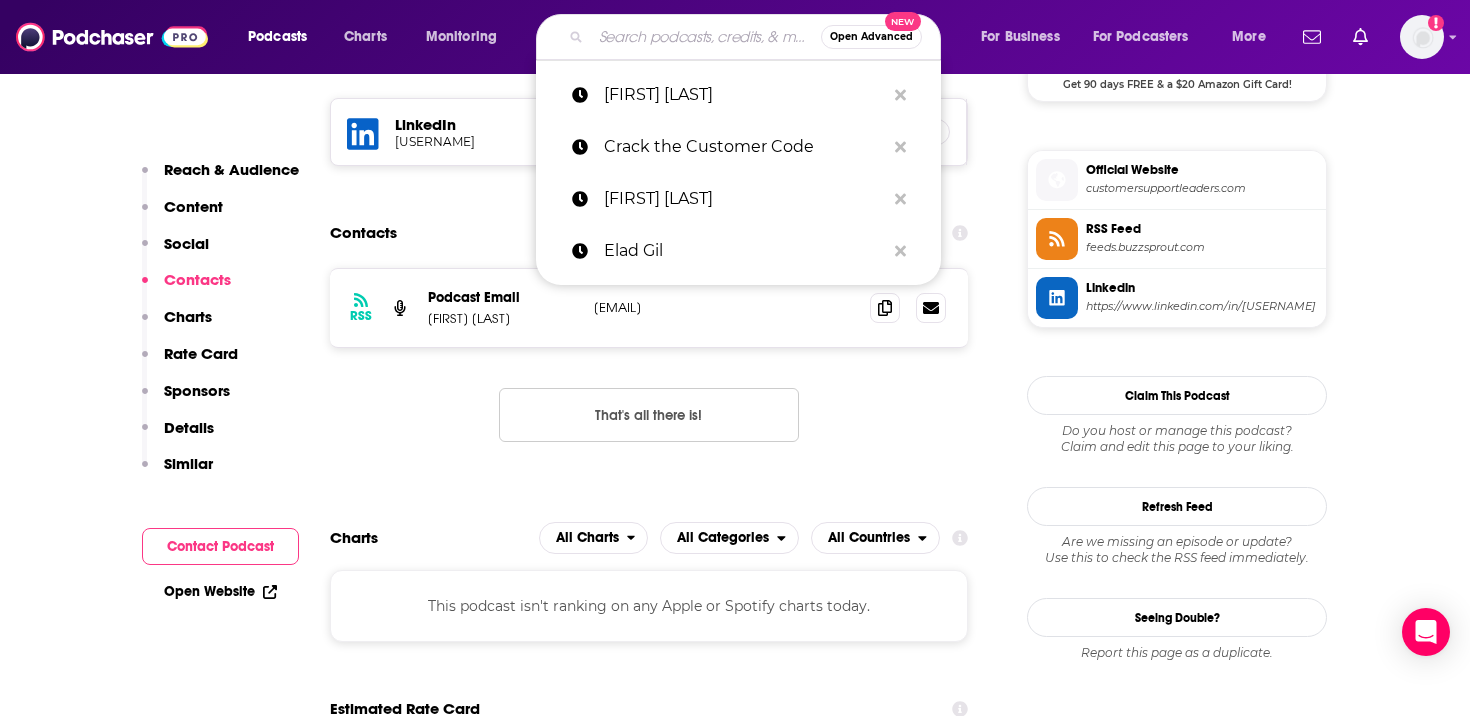 click at bounding box center [706, 37] 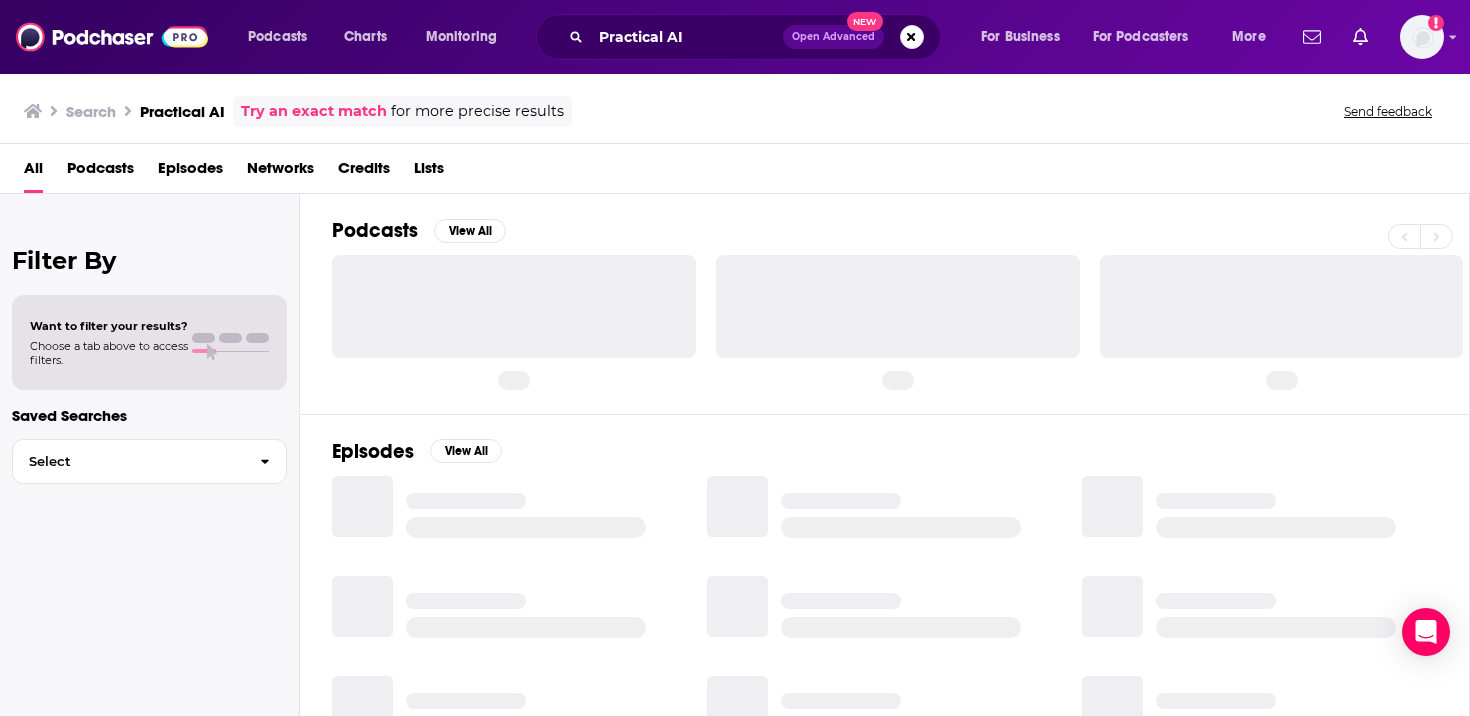 scroll, scrollTop: 0, scrollLeft: 0, axis: both 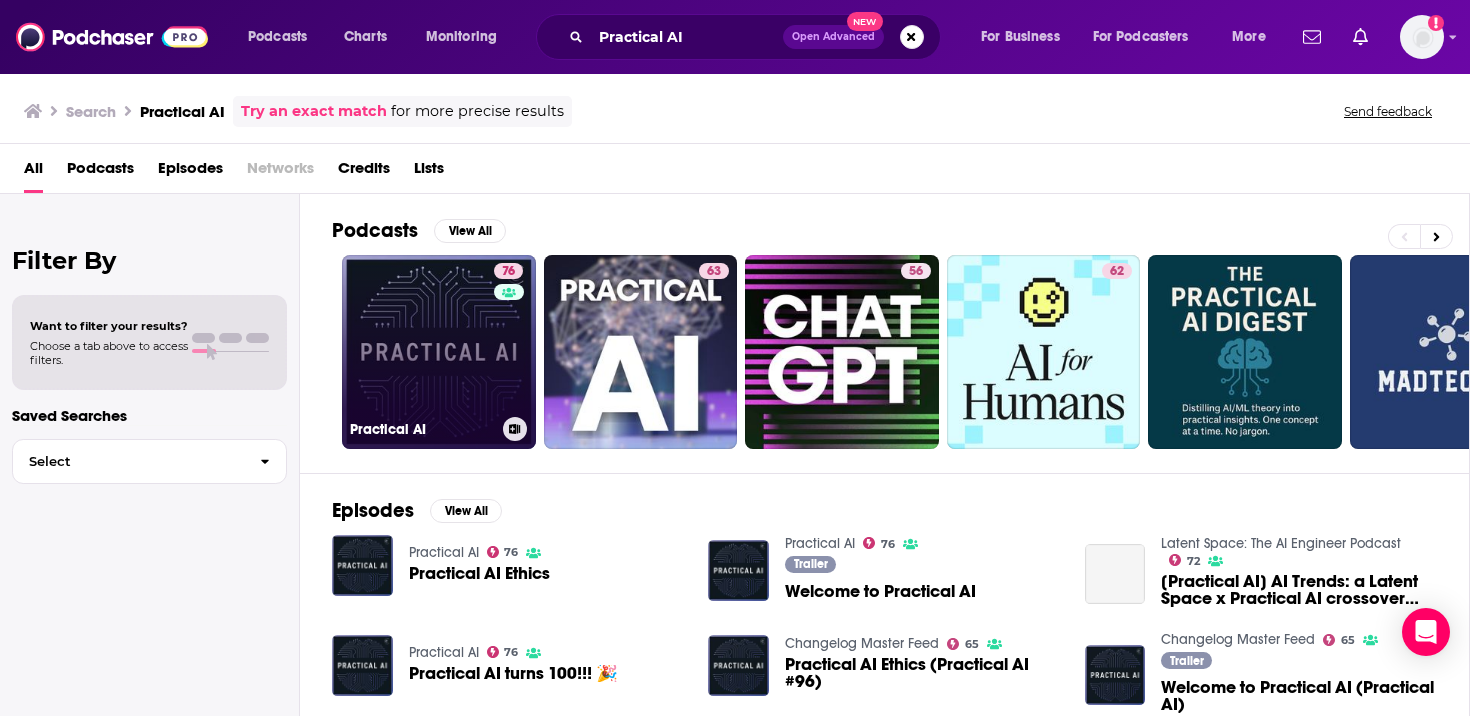 click on "76 Practical AI" at bounding box center [439, 352] 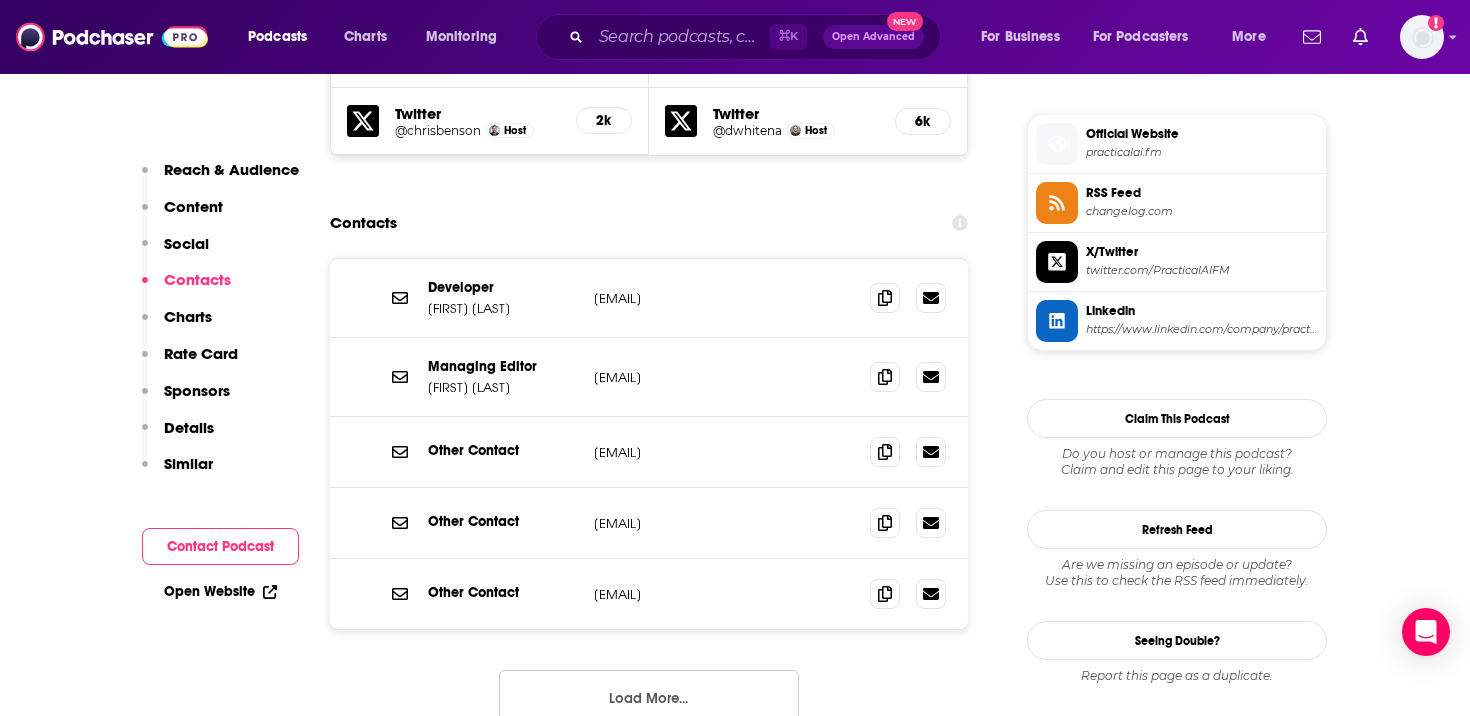 scroll, scrollTop: 1794, scrollLeft: 0, axis: vertical 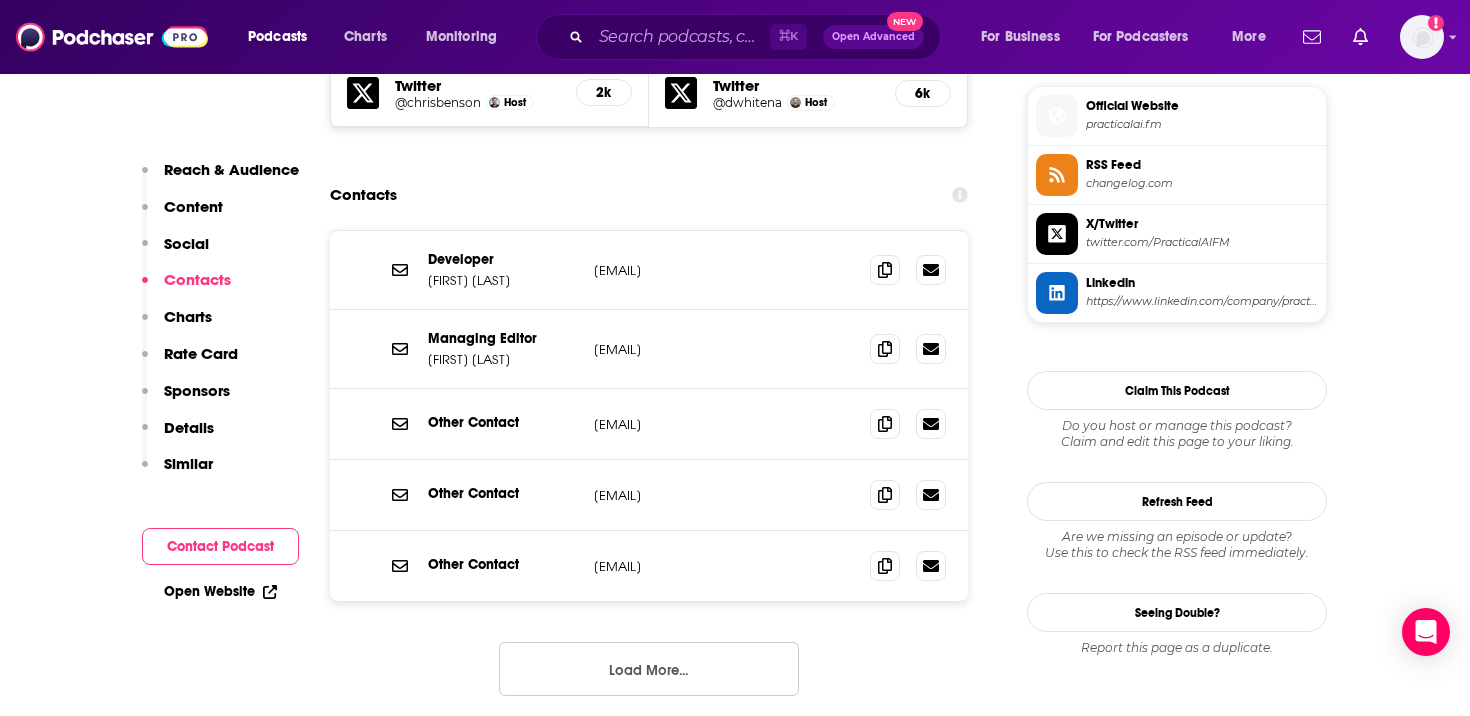 drag, startPoint x: 774, startPoint y: 433, endPoint x: 588, endPoint y: 432, distance: 186.00269 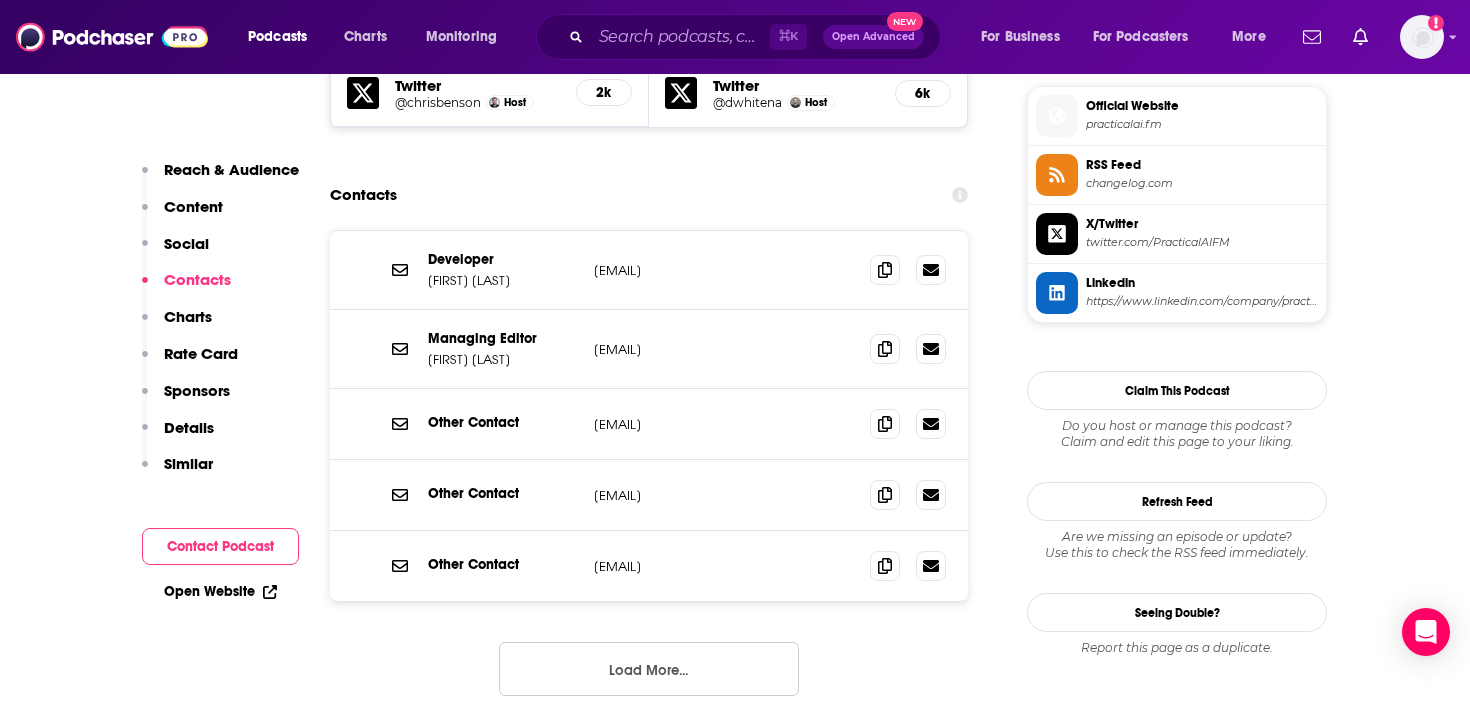 click on "Load More..." at bounding box center [649, 669] 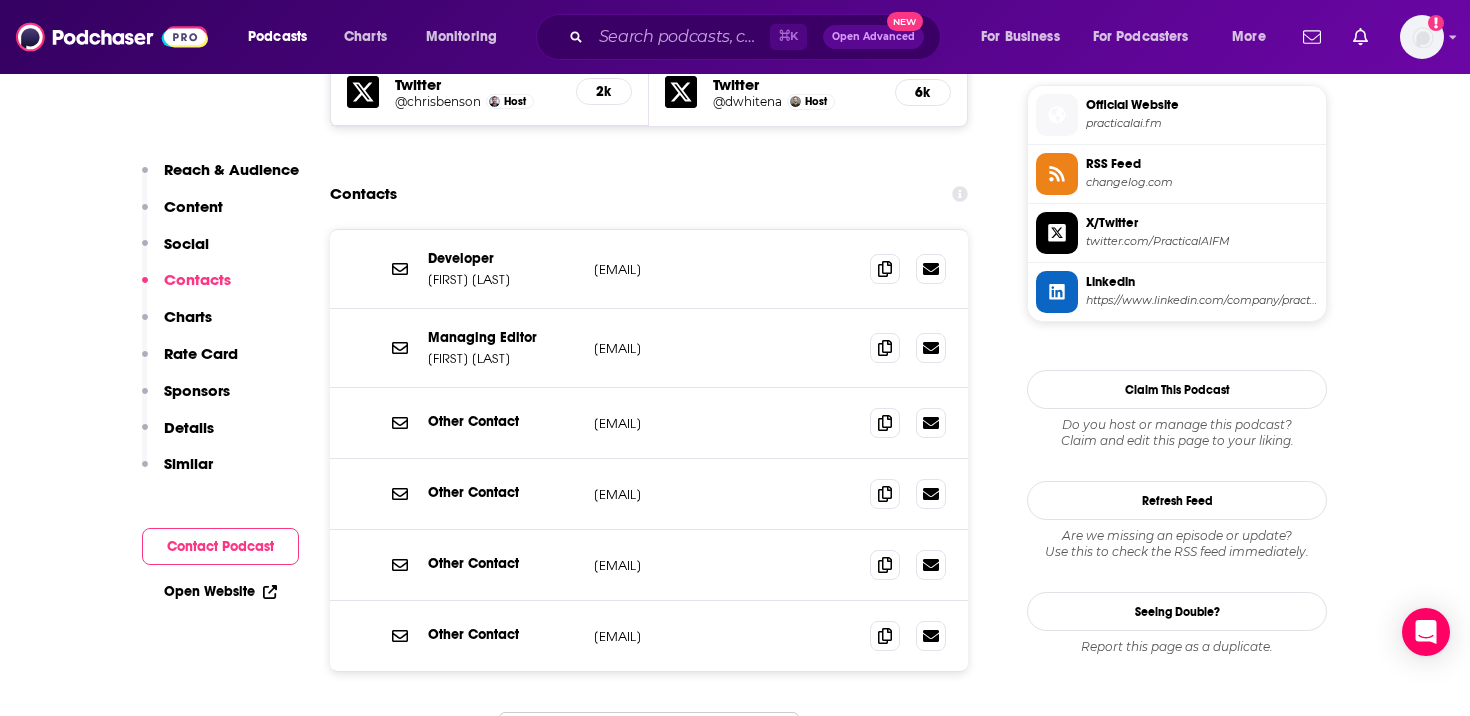scroll, scrollTop: 1794, scrollLeft: 0, axis: vertical 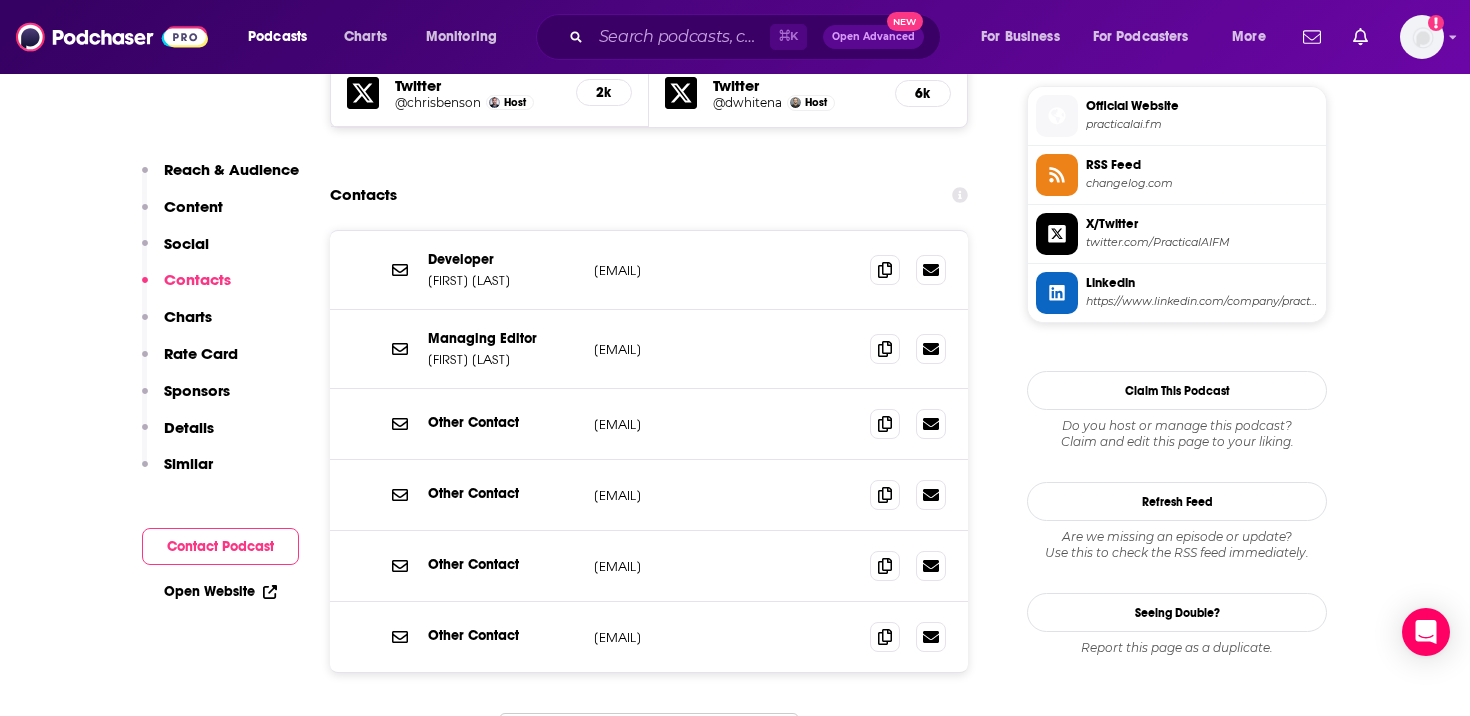 drag, startPoint x: 748, startPoint y: 358, endPoint x: 588, endPoint y: 358, distance: 160 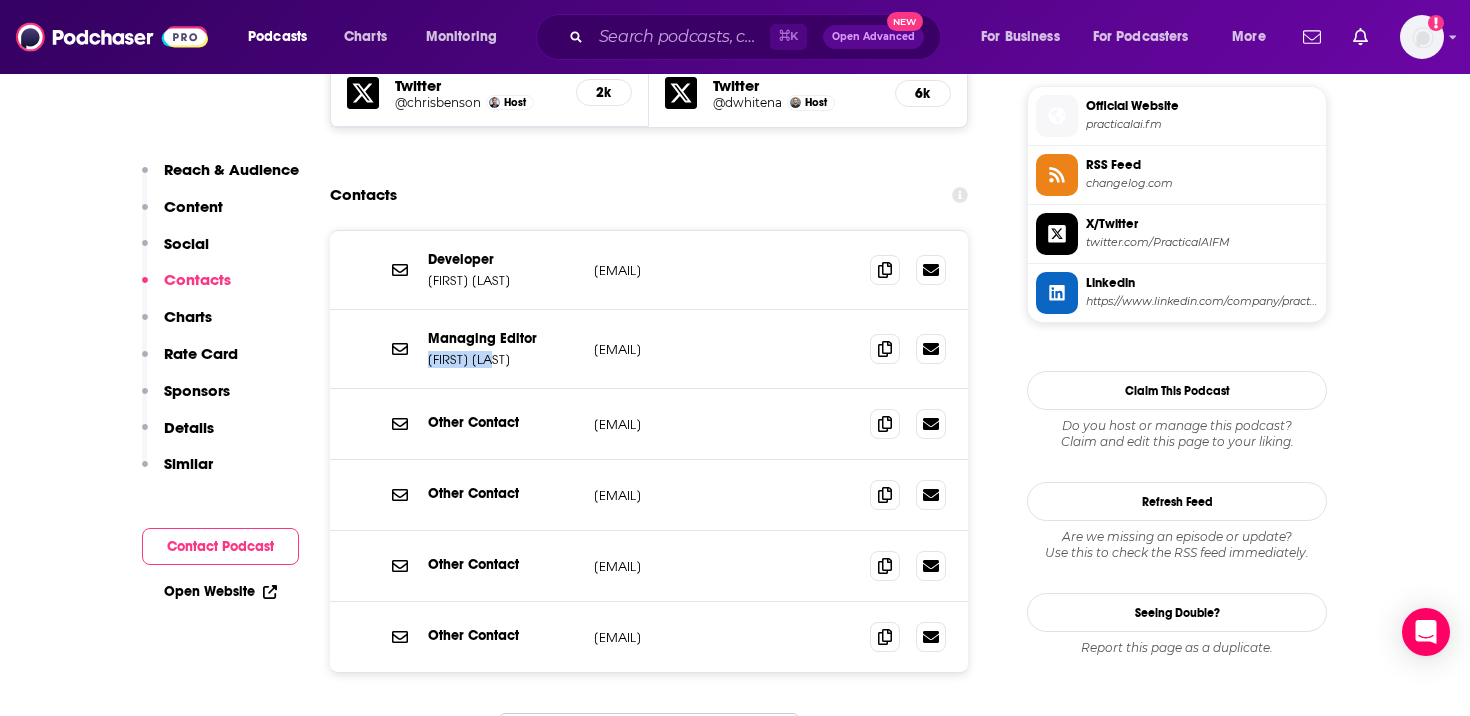 drag, startPoint x: 527, startPoint y: 373, endPoint x: 429, endPoint y: 366, distance: 98.24968 